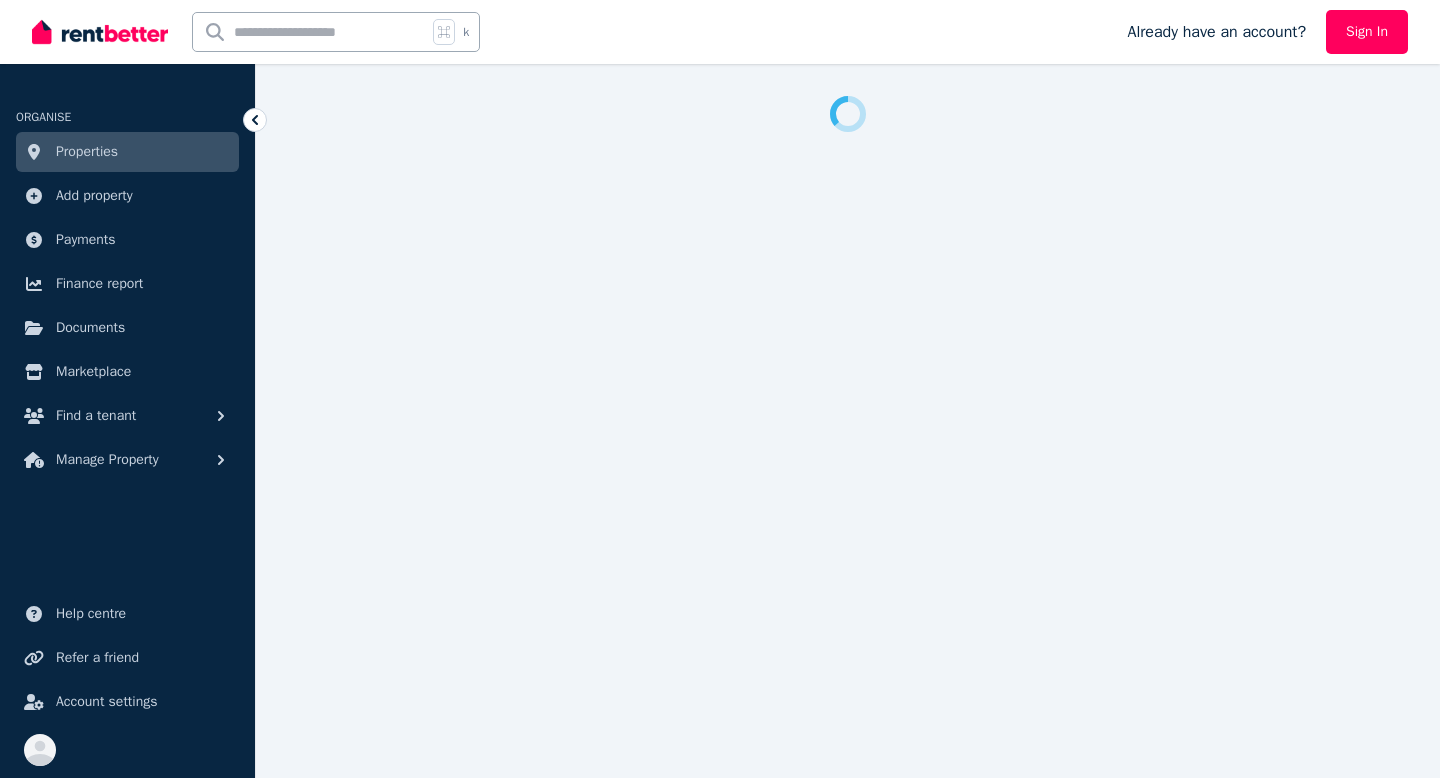 scroll, scrollTop: 0, scrollLeft: 0, axis: both 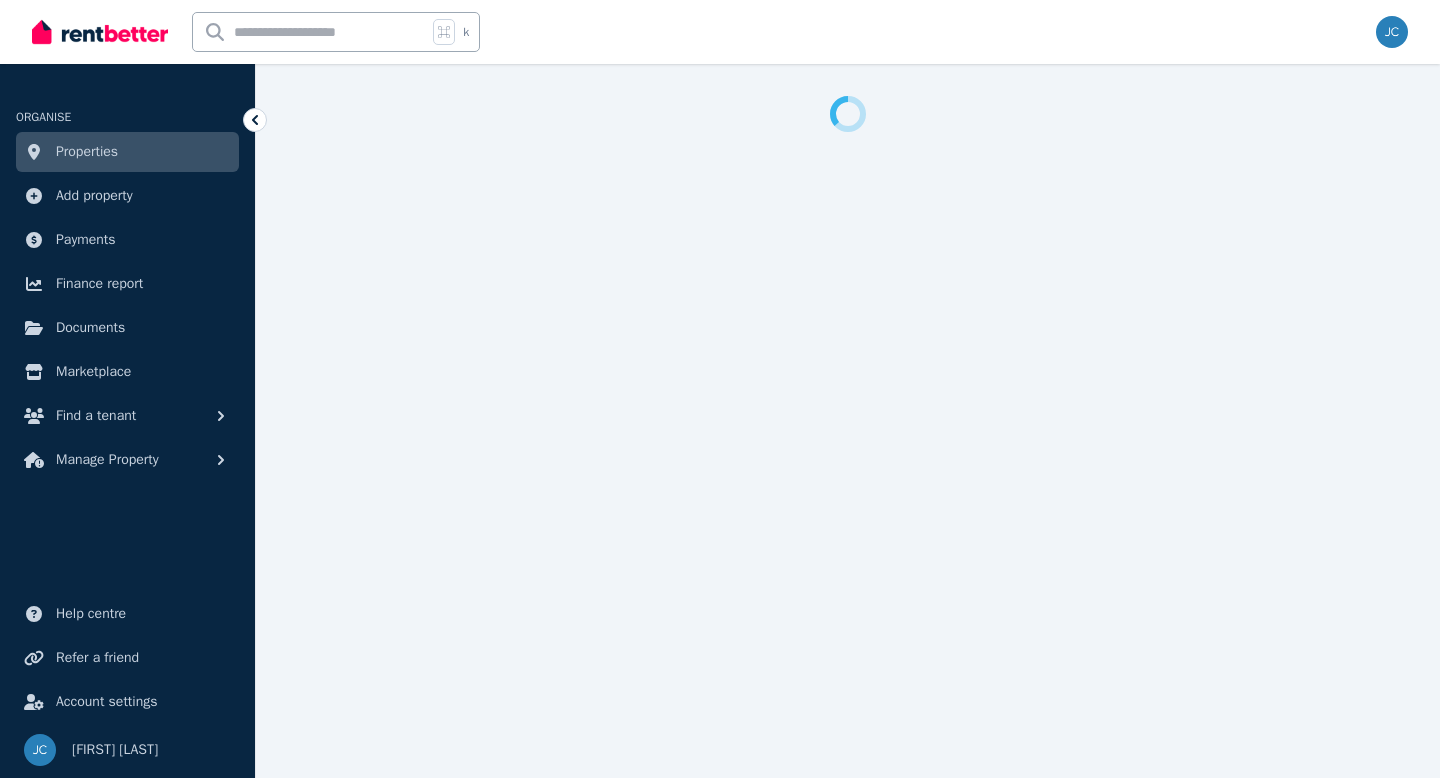 select on "**********" 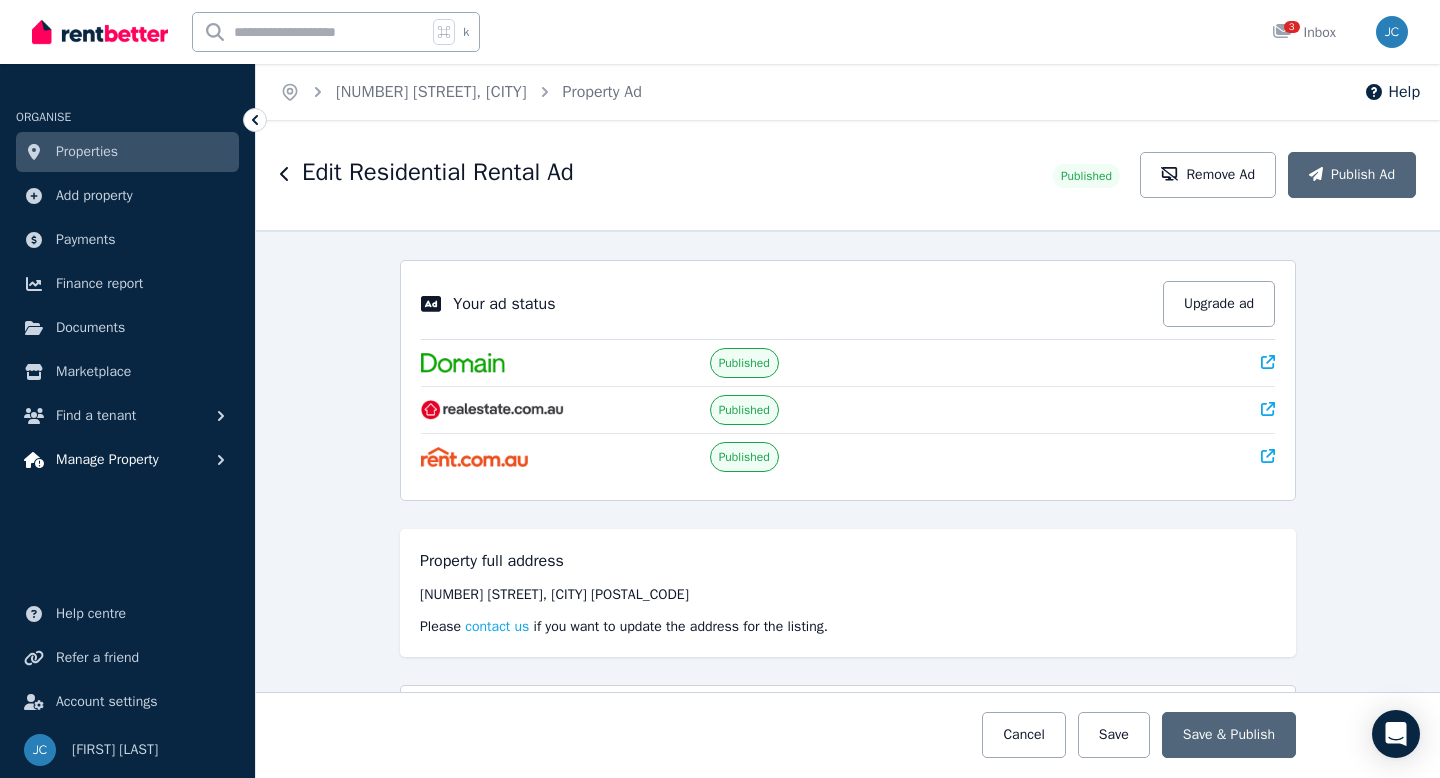 click on "Manage Property" at bounding box center (107, 460) 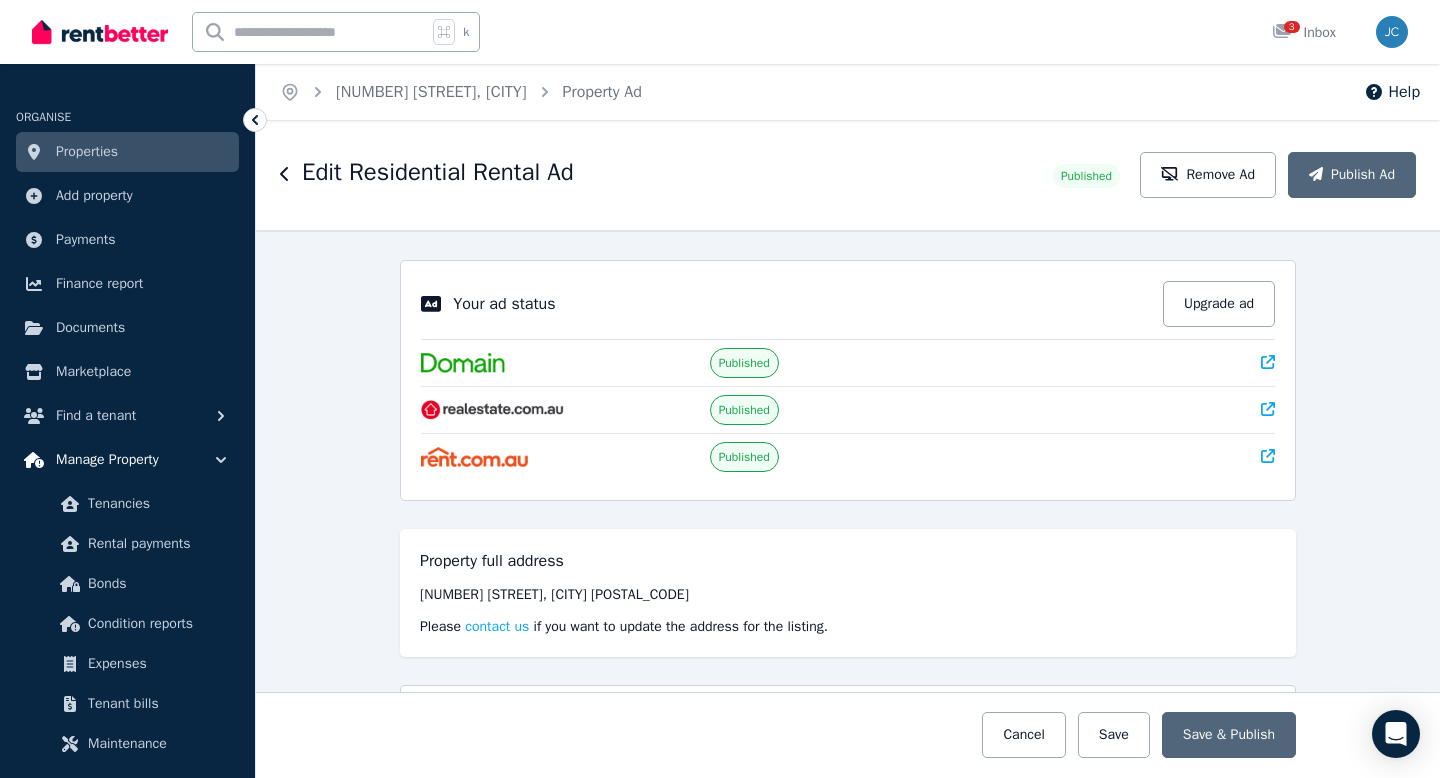 click on "Manage Property" at bounding box center [107, 460] 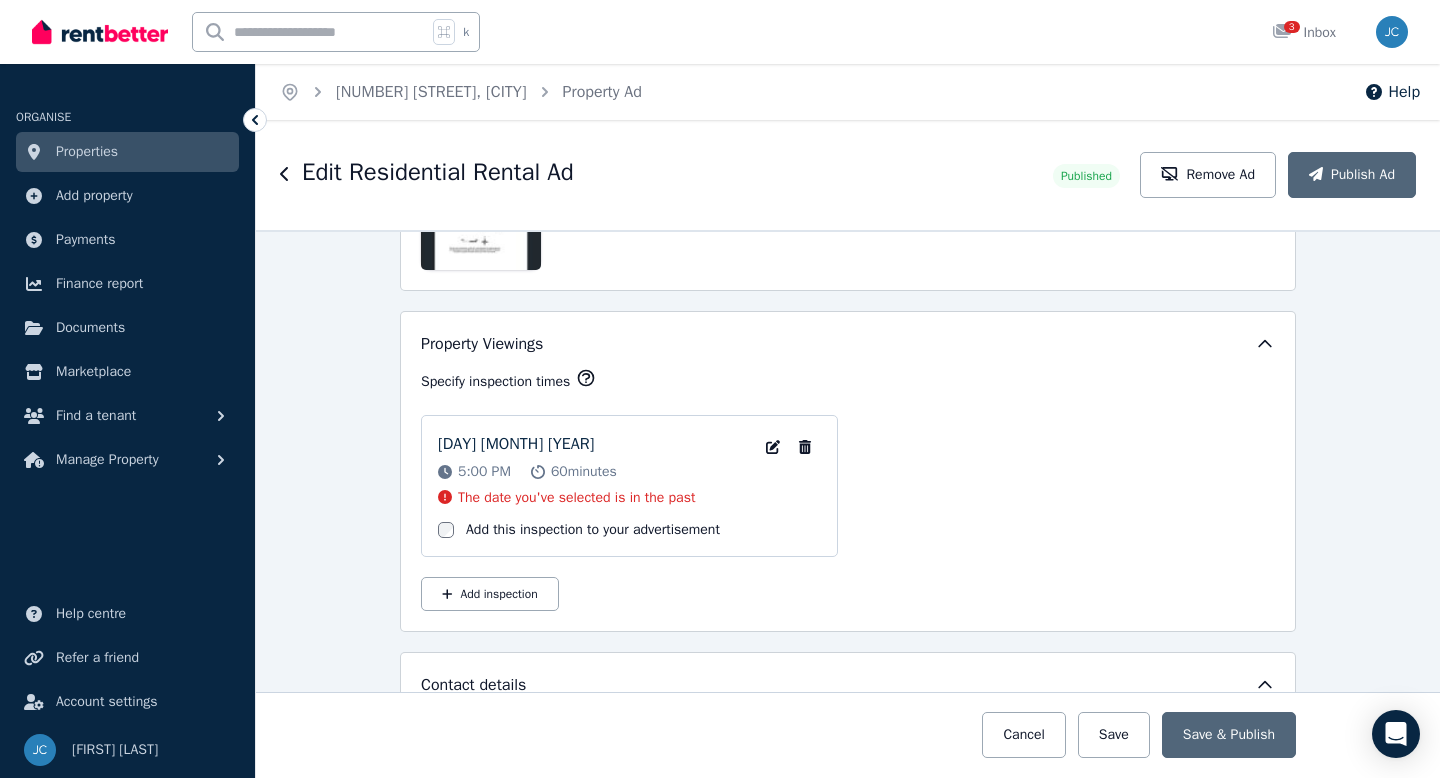 scroll, scrollTop: 3145, scrollLeft: 0, axis: vertical 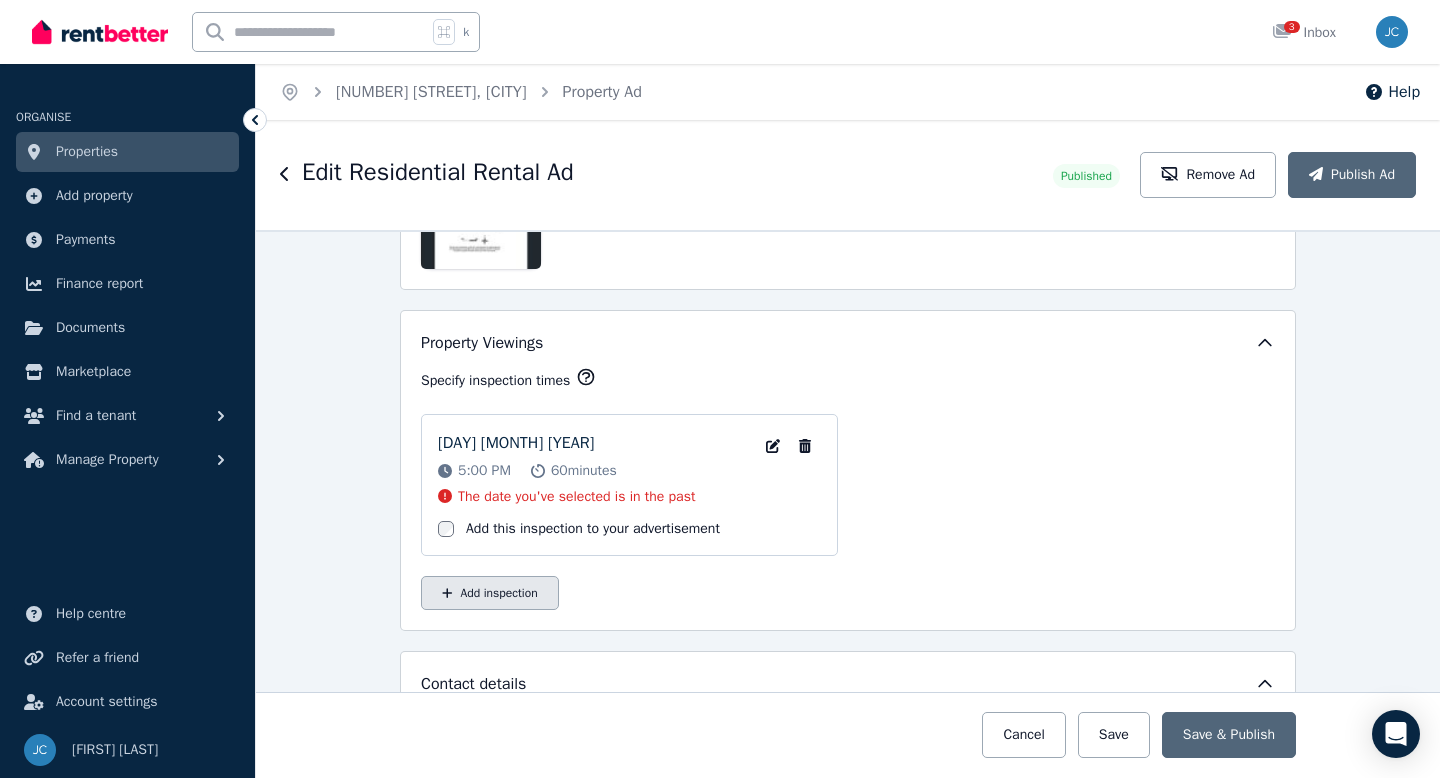 click on "Add inspection" at bounding box center [490, 593] 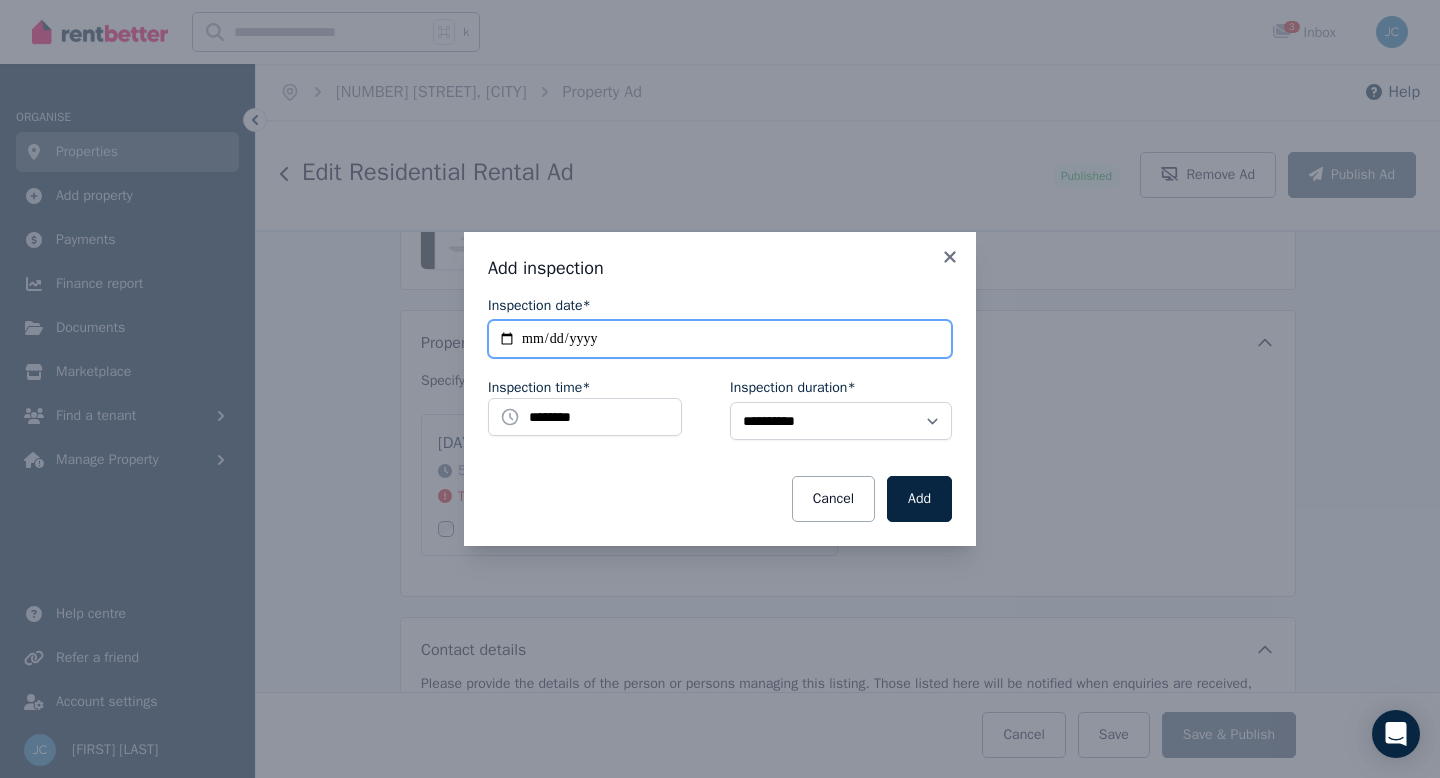 click on "**********" at bounding box center [720, 339] 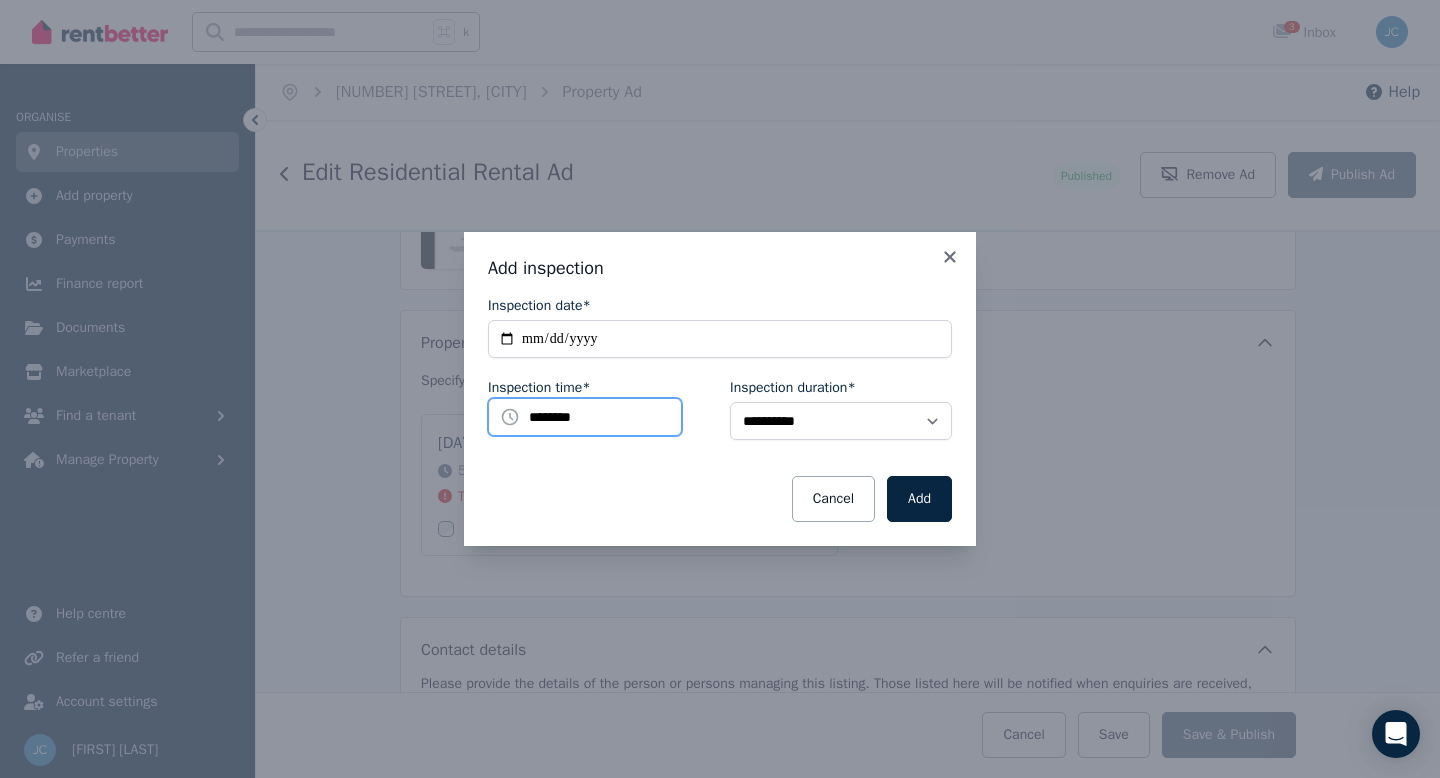 click on "********" at bounding box center [585, 417] 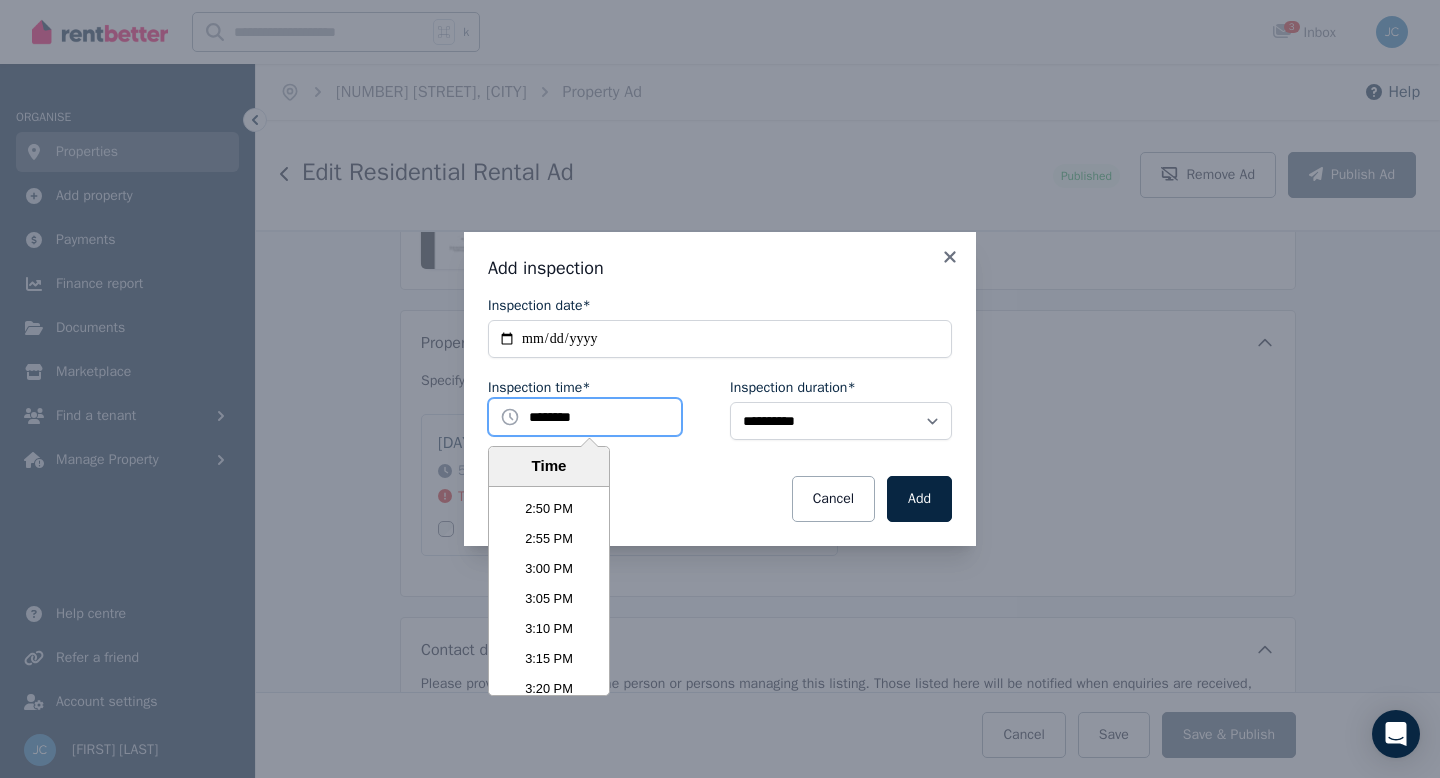scroll, scrollTop: 5344, scrollLeft: 0, axis: vertical 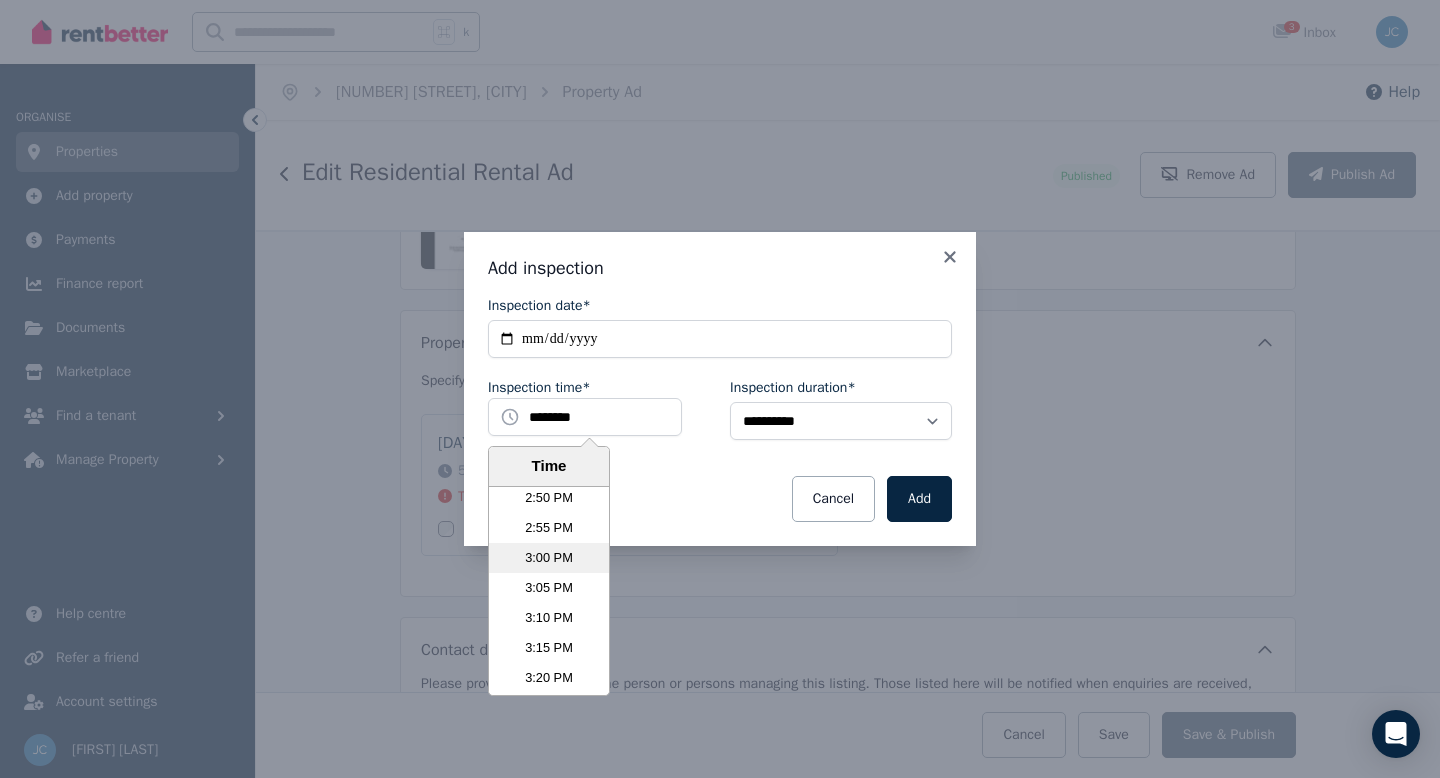 click on "3:00 PM" at bounding box center (549, 558) 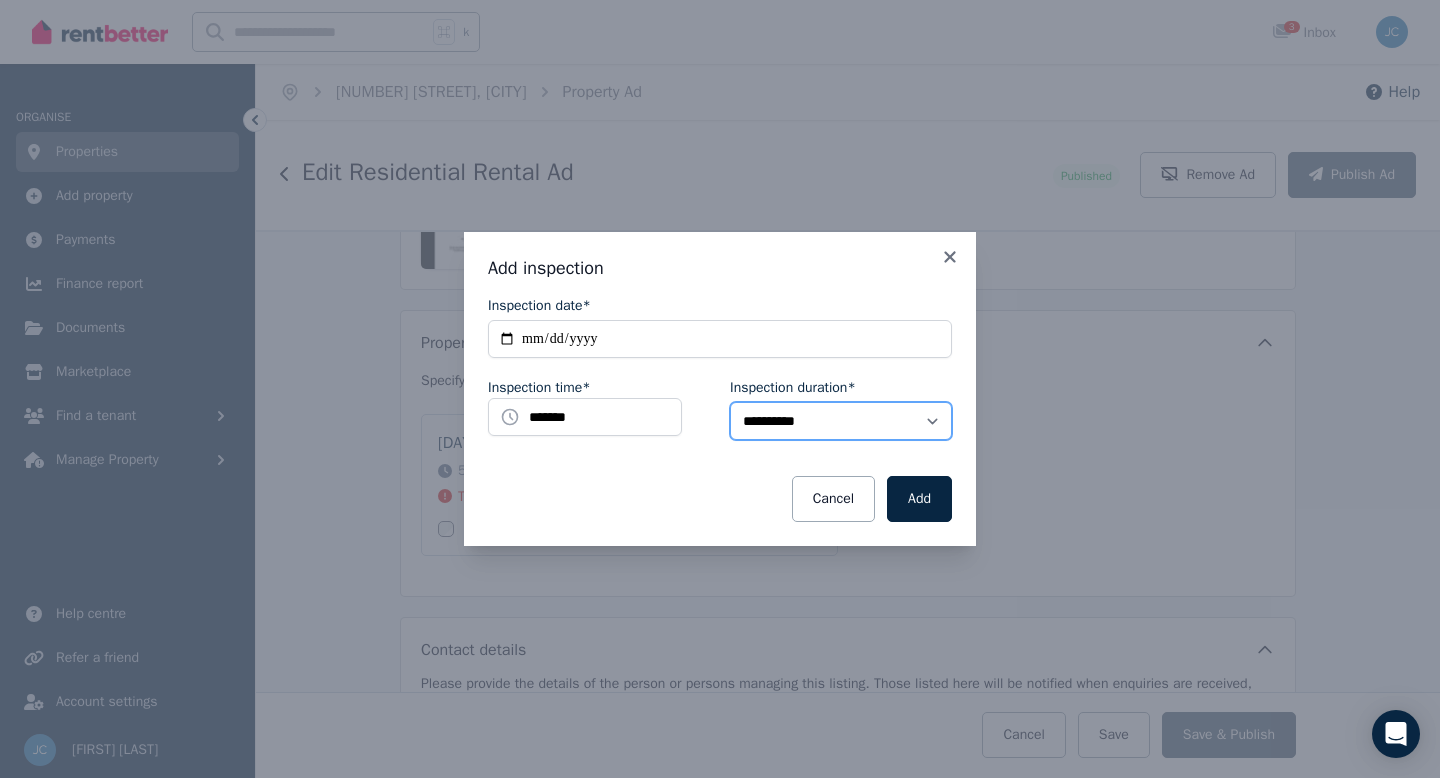 click on "**********" at bounding box center (841, 421) 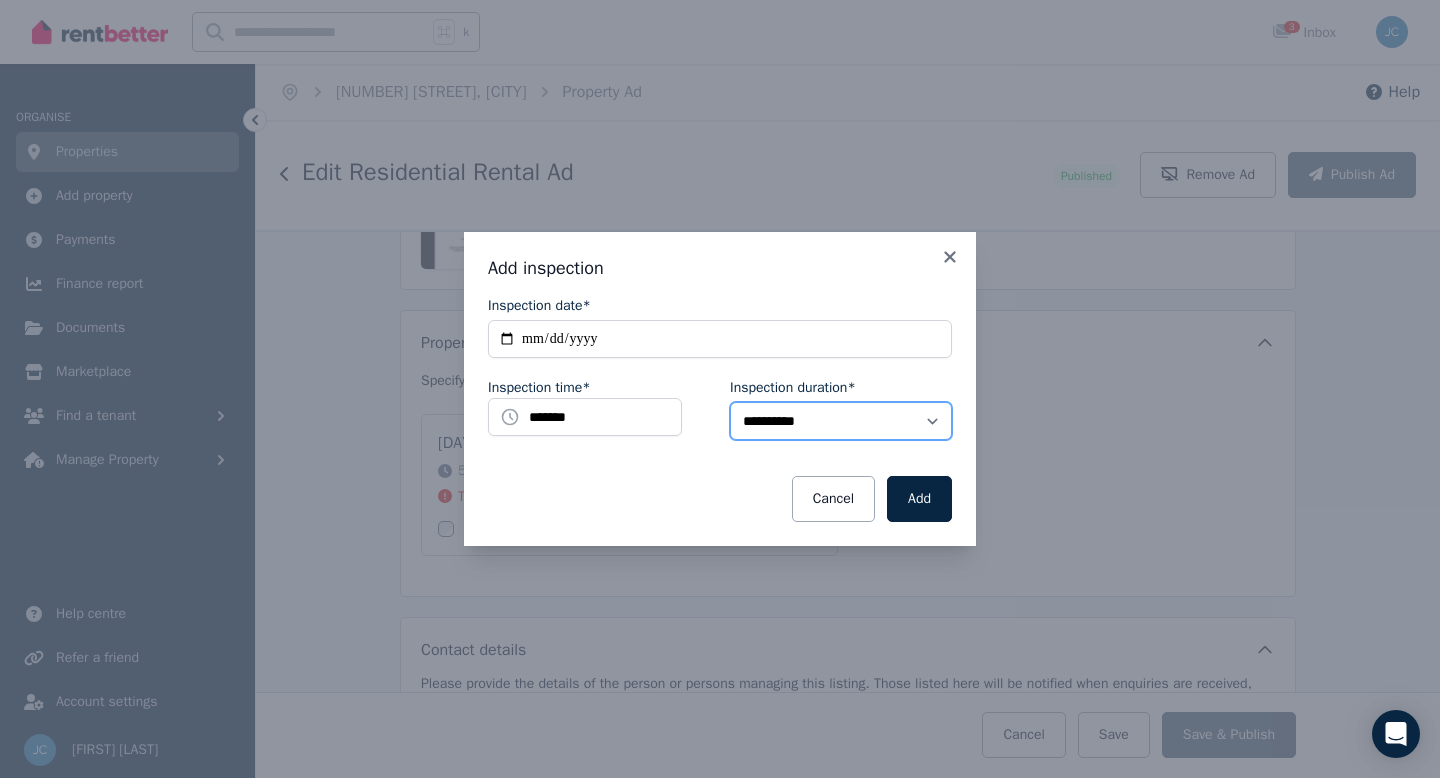 select on "**" 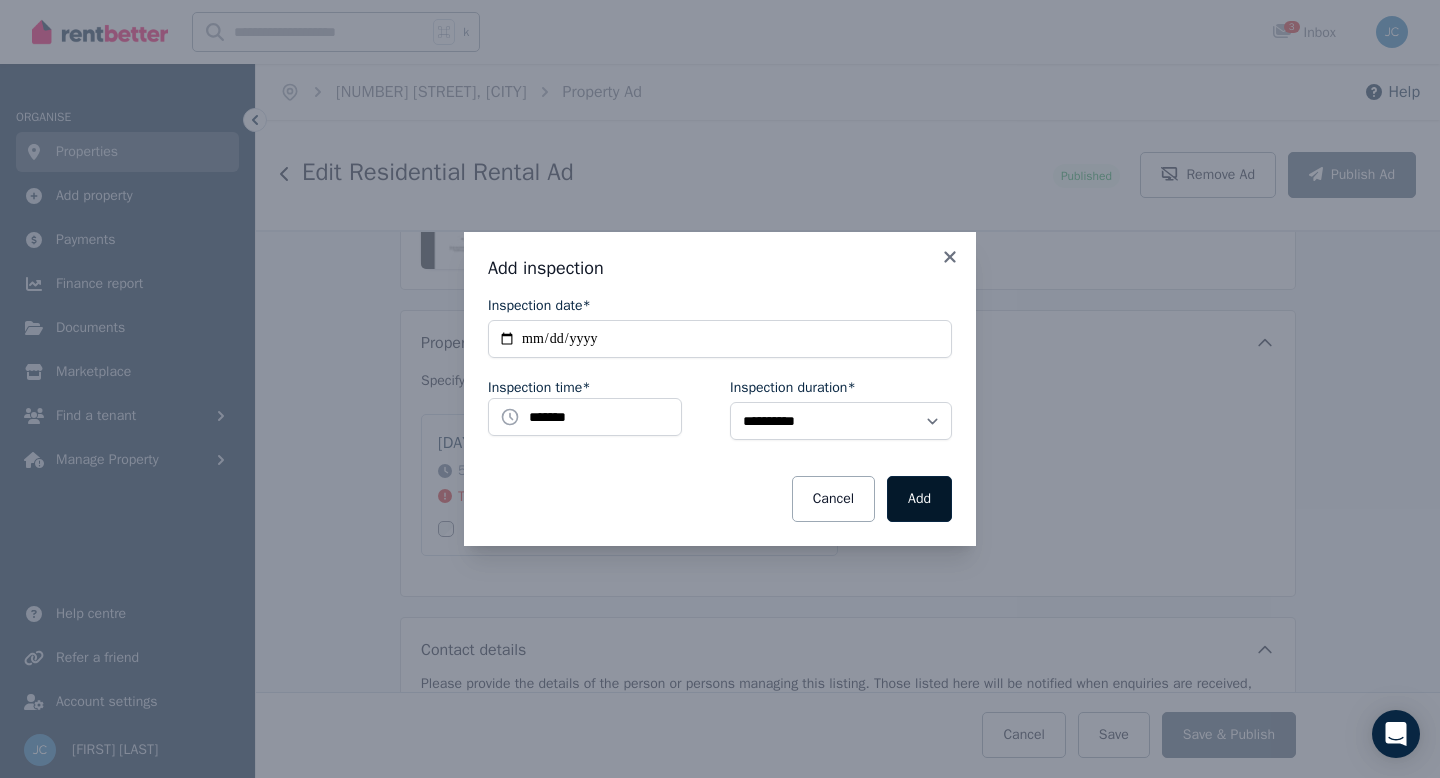 click on "Add" at bounding box center (919, 499) 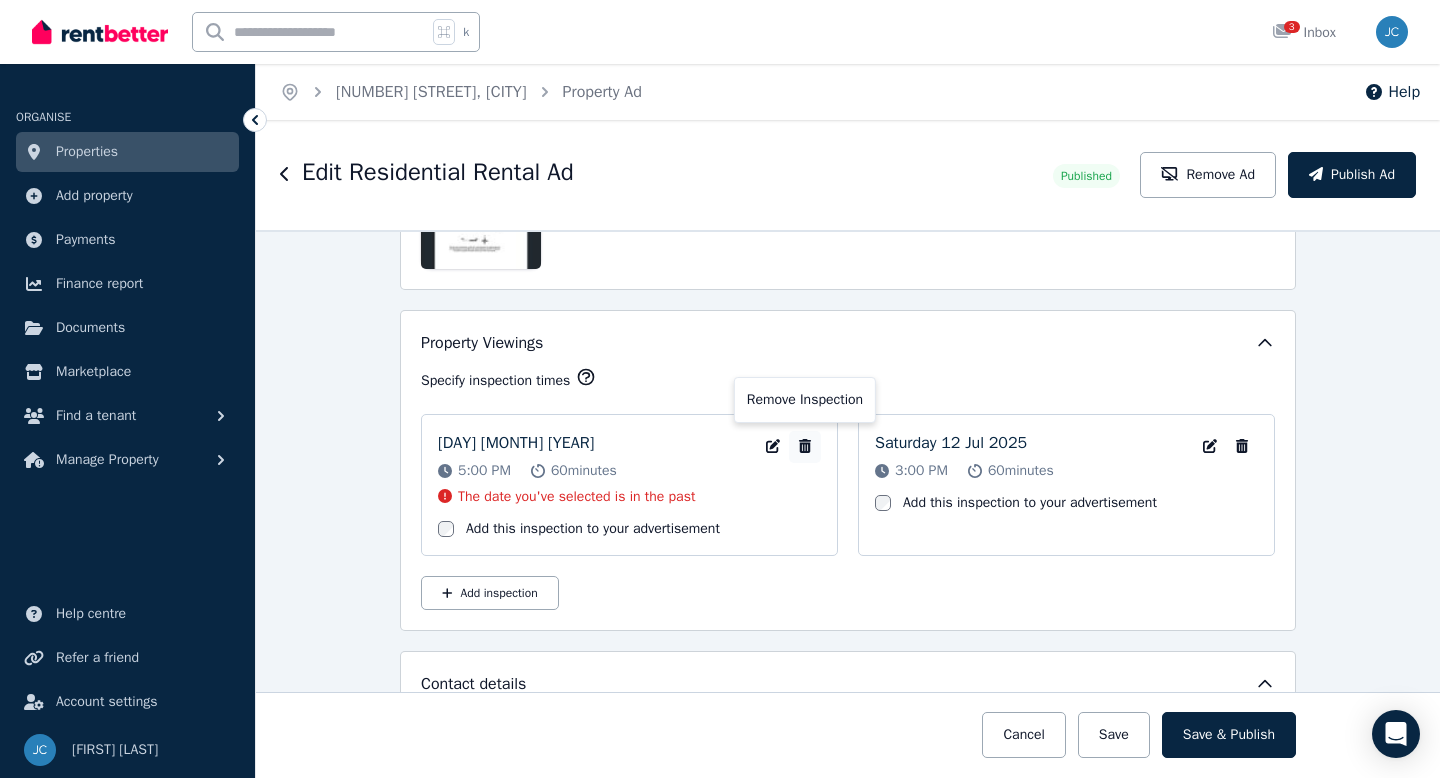 click 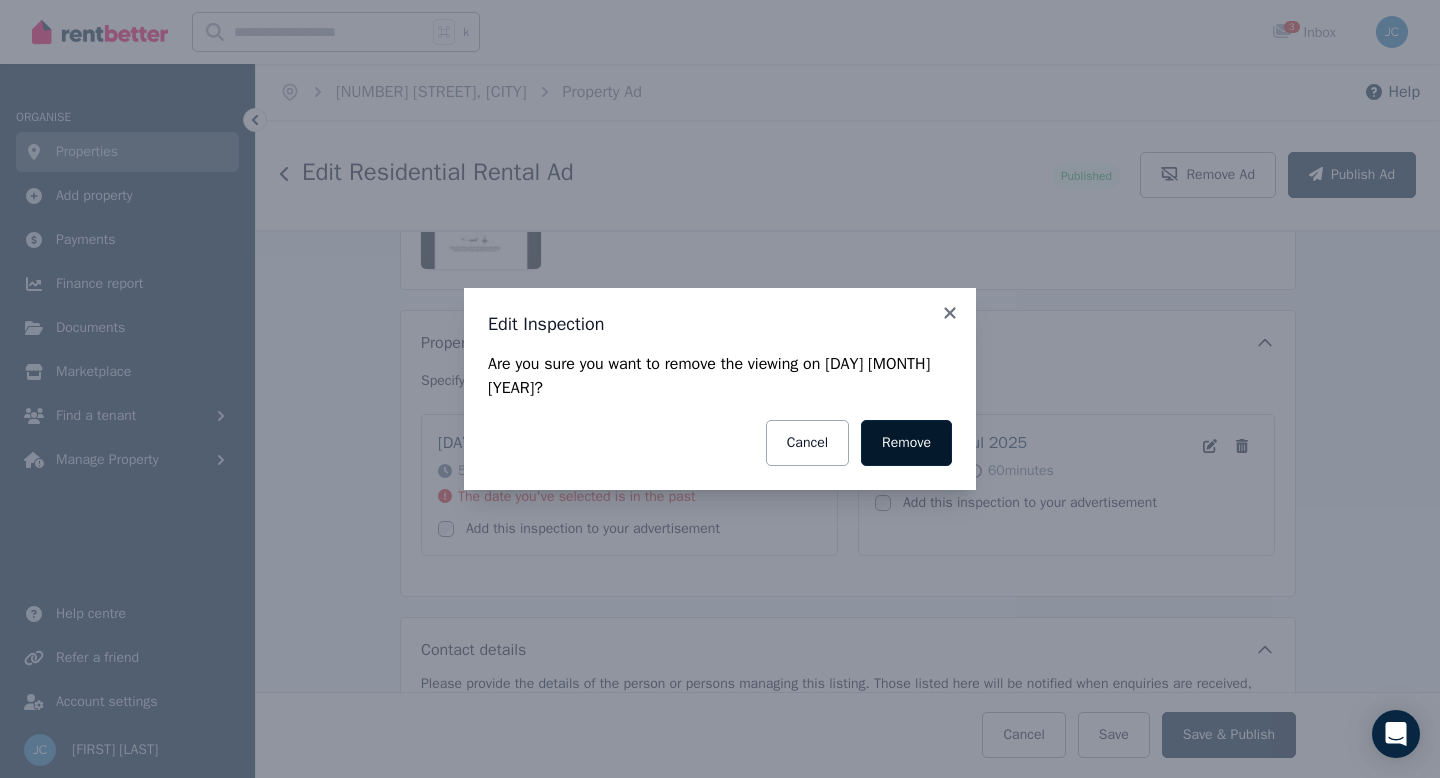 click on "Remove" at bounding box center (906, 443) 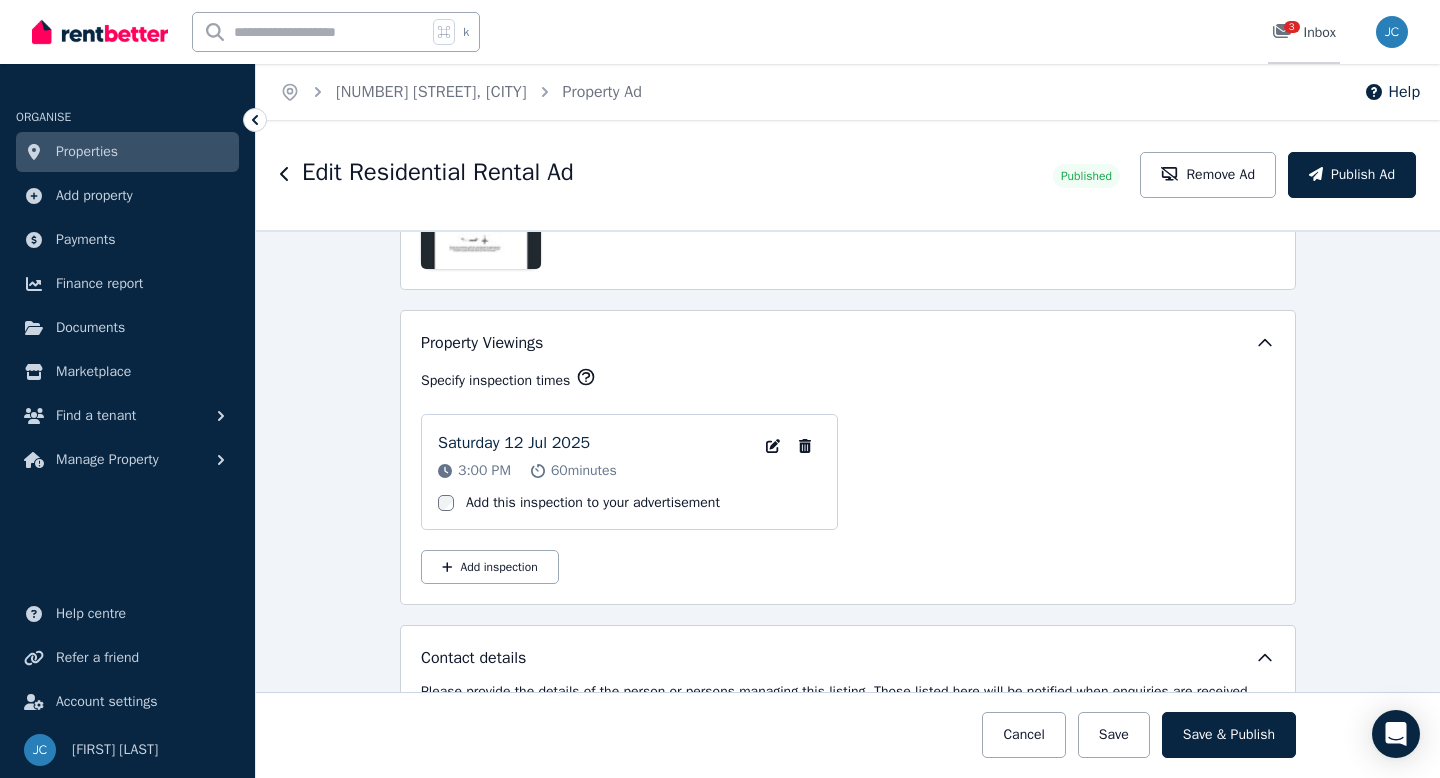 click on "3 Inbox" at bounding box center [1304, 33] 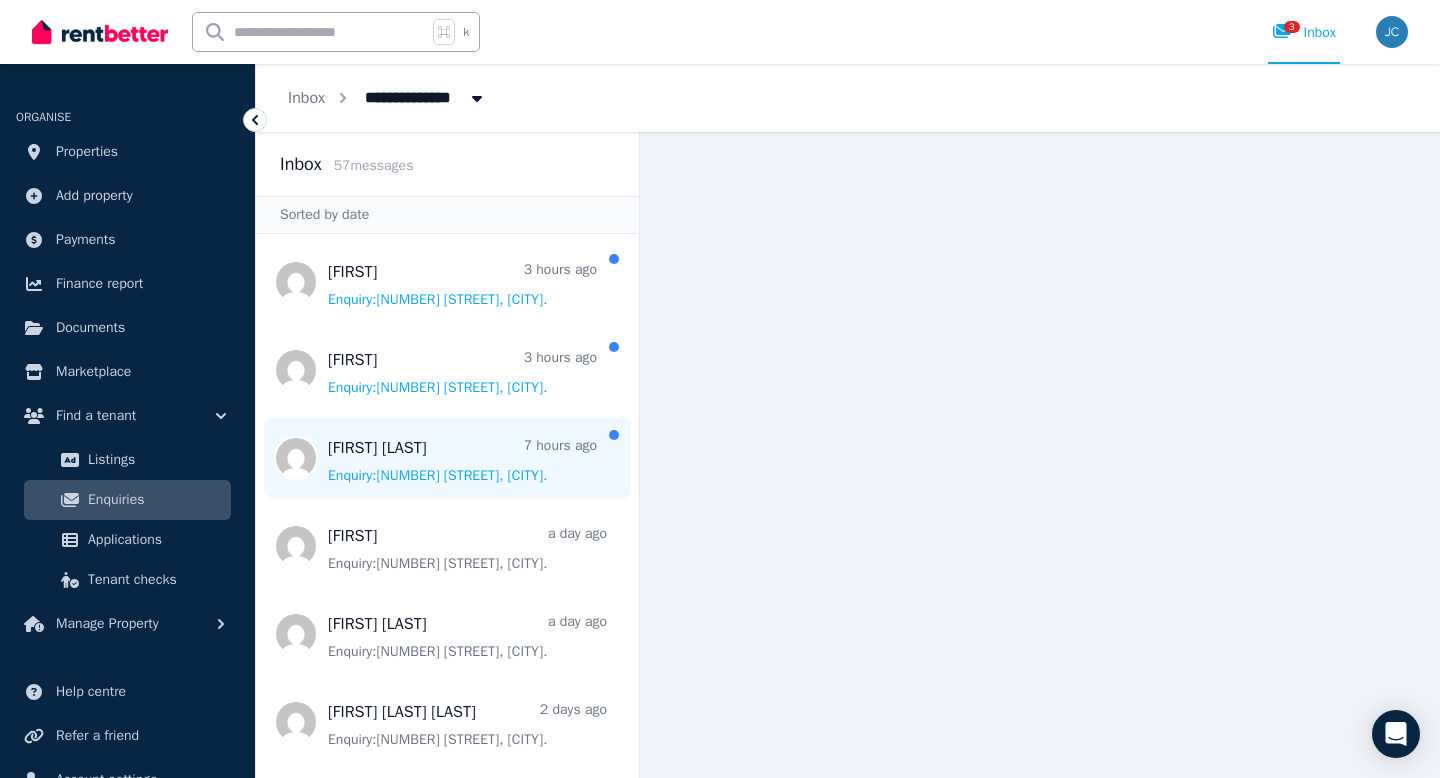 scroll, scrollTop: 13, scrollLeft: 0, axis: vertical 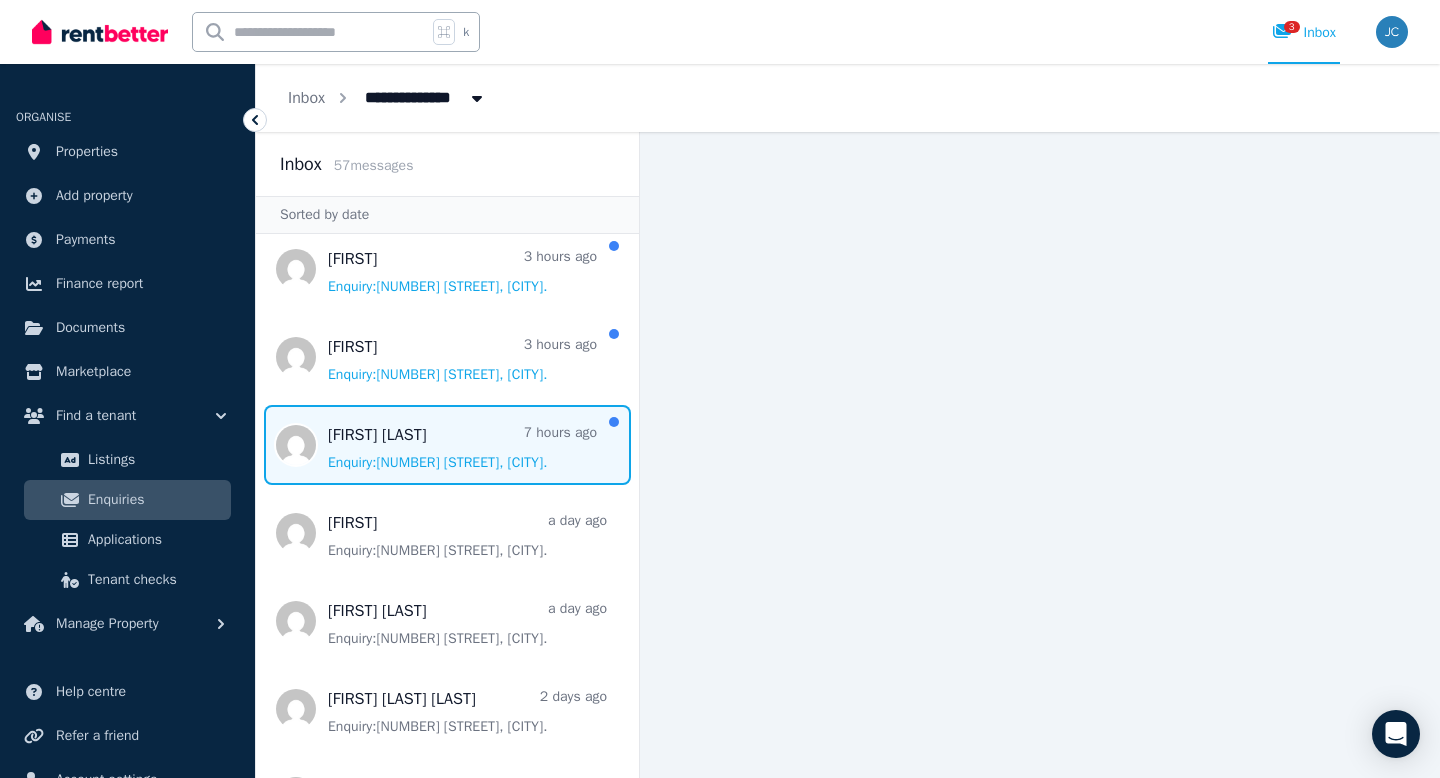 click at bounding box center (447, 445) 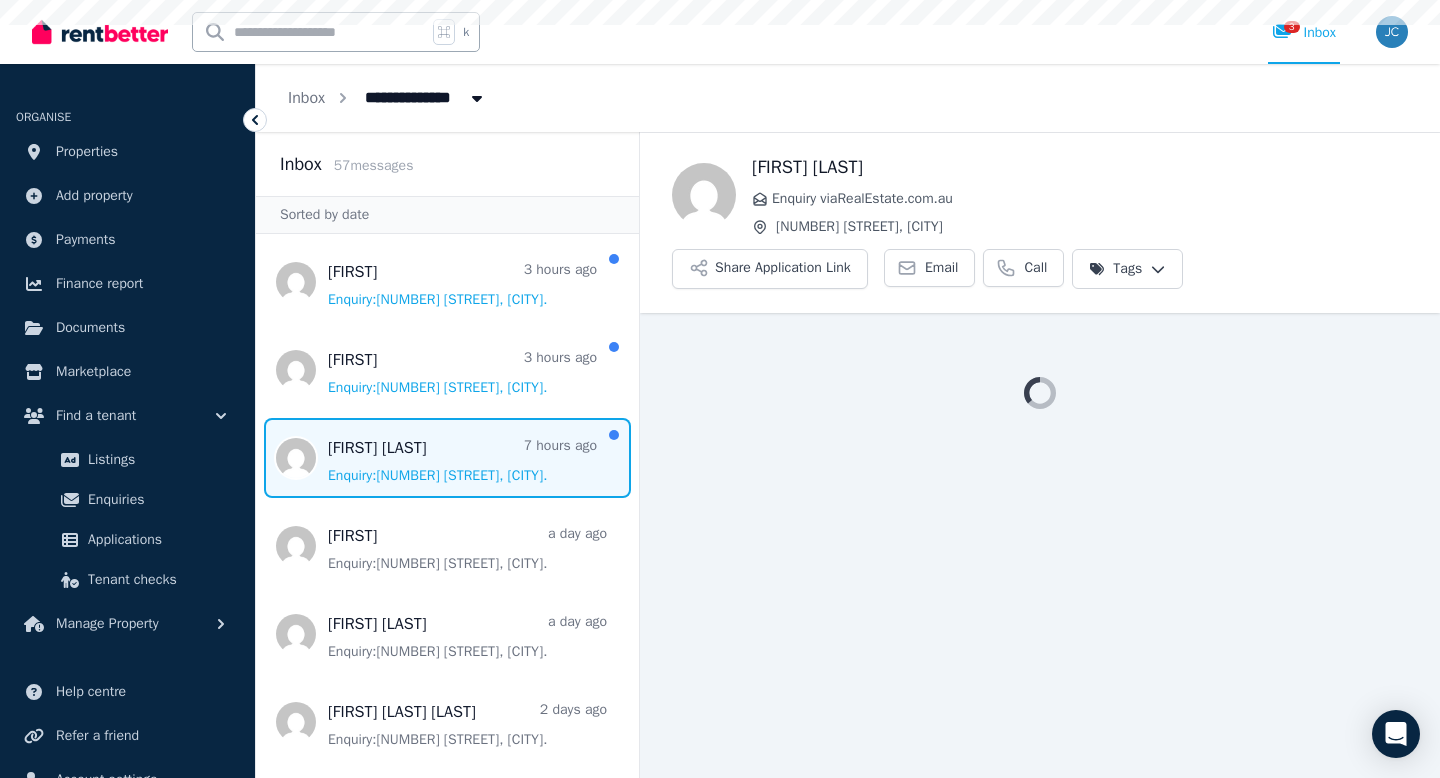scroll, scrollTop: 0, scrollLeft: 0, axis: both 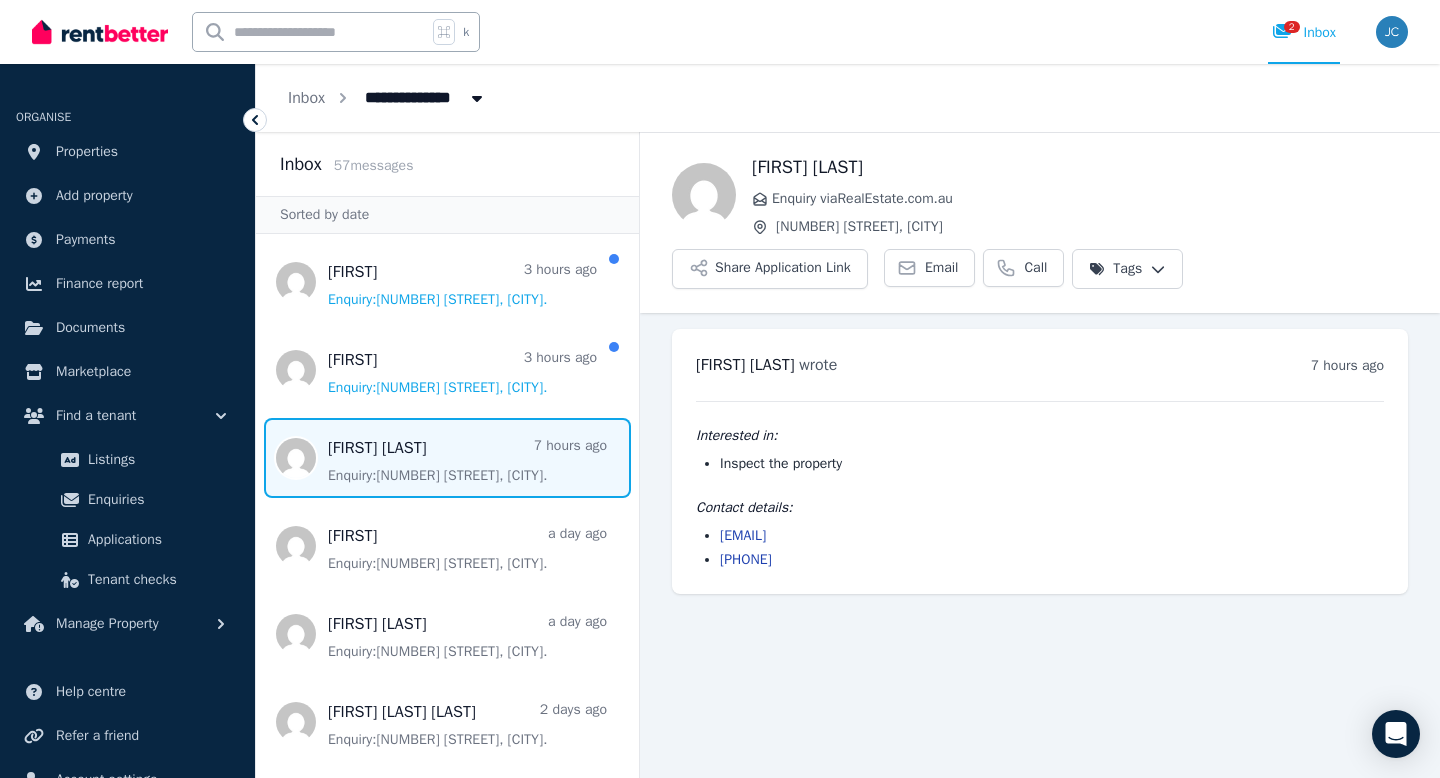 drag, startPoint x: 888, startPoint y: 537, endPoint x: 704, endPoint y: 525, distance: 184.39088 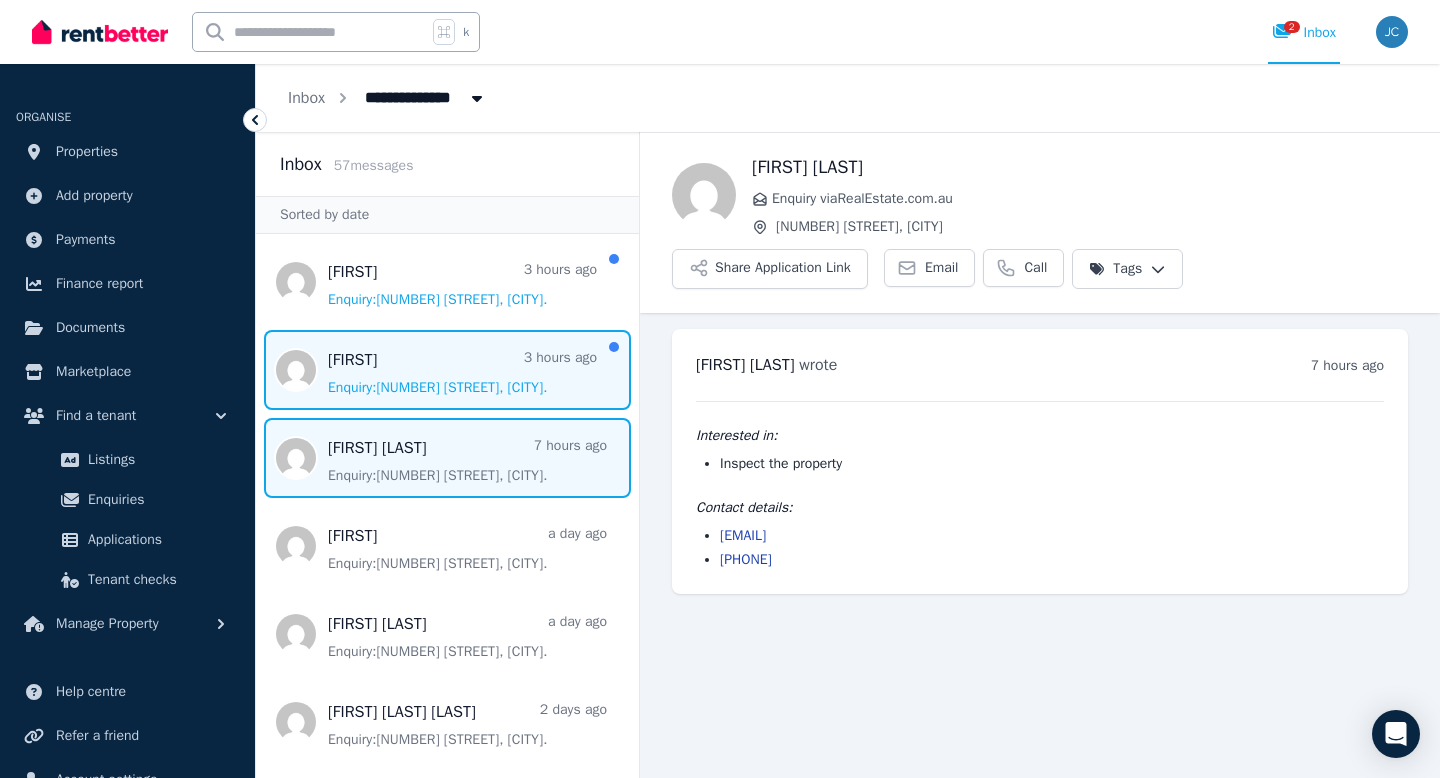 click at bounding box center [447, 370] 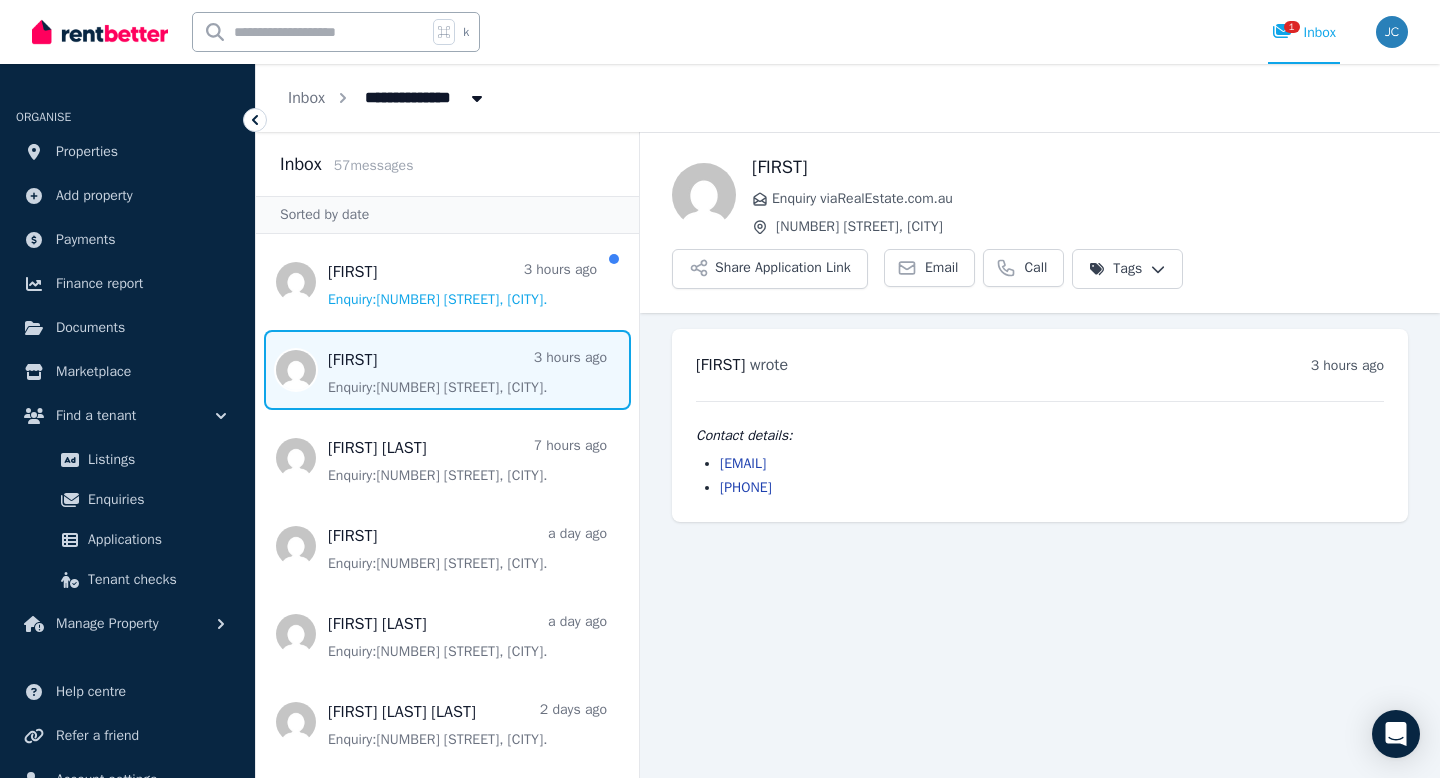 drag, startPoint x: 909, startPoint y: 464, endPoint x: 722, endPoint y: 467, distance: 187.02406 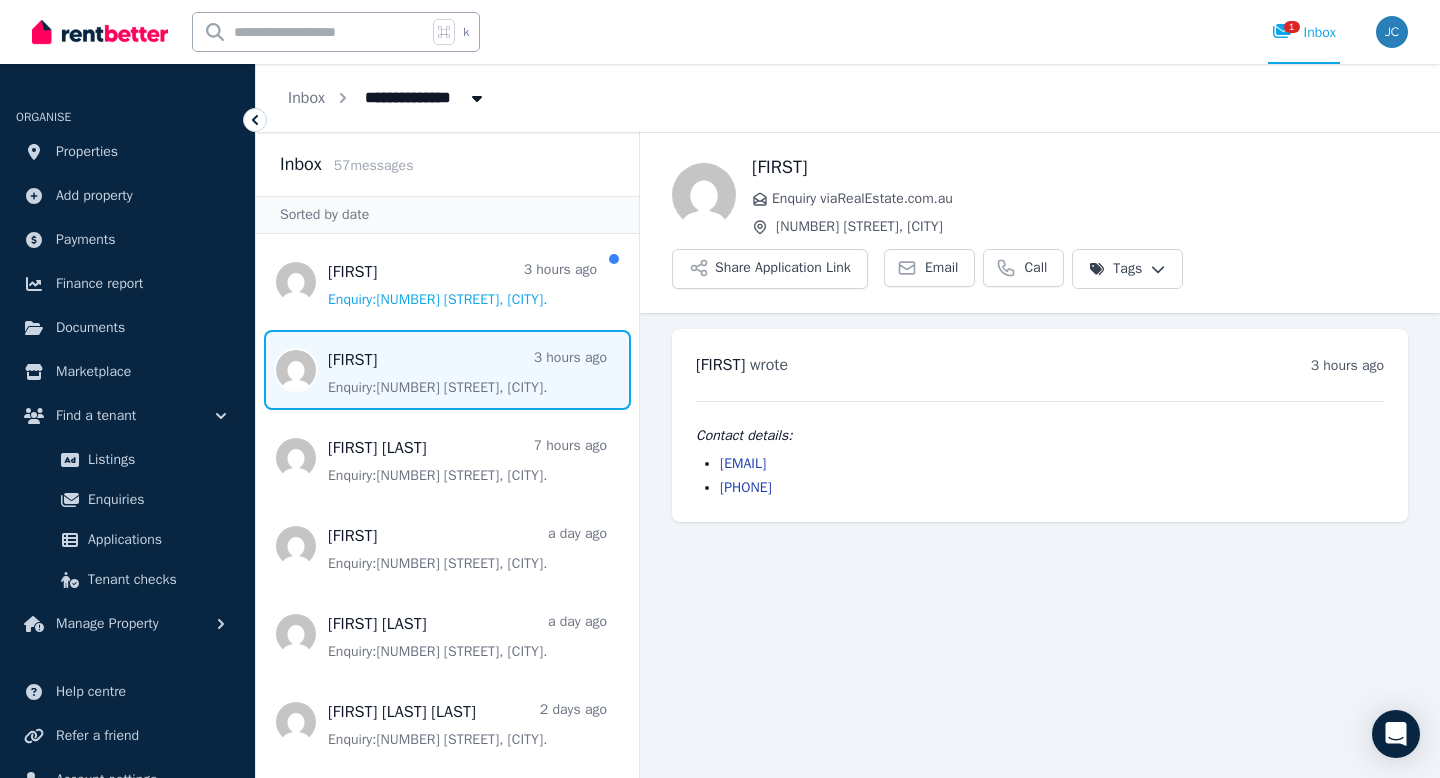 click on "muangin25jay@gmail.com" at bounding box center (1052, 464) 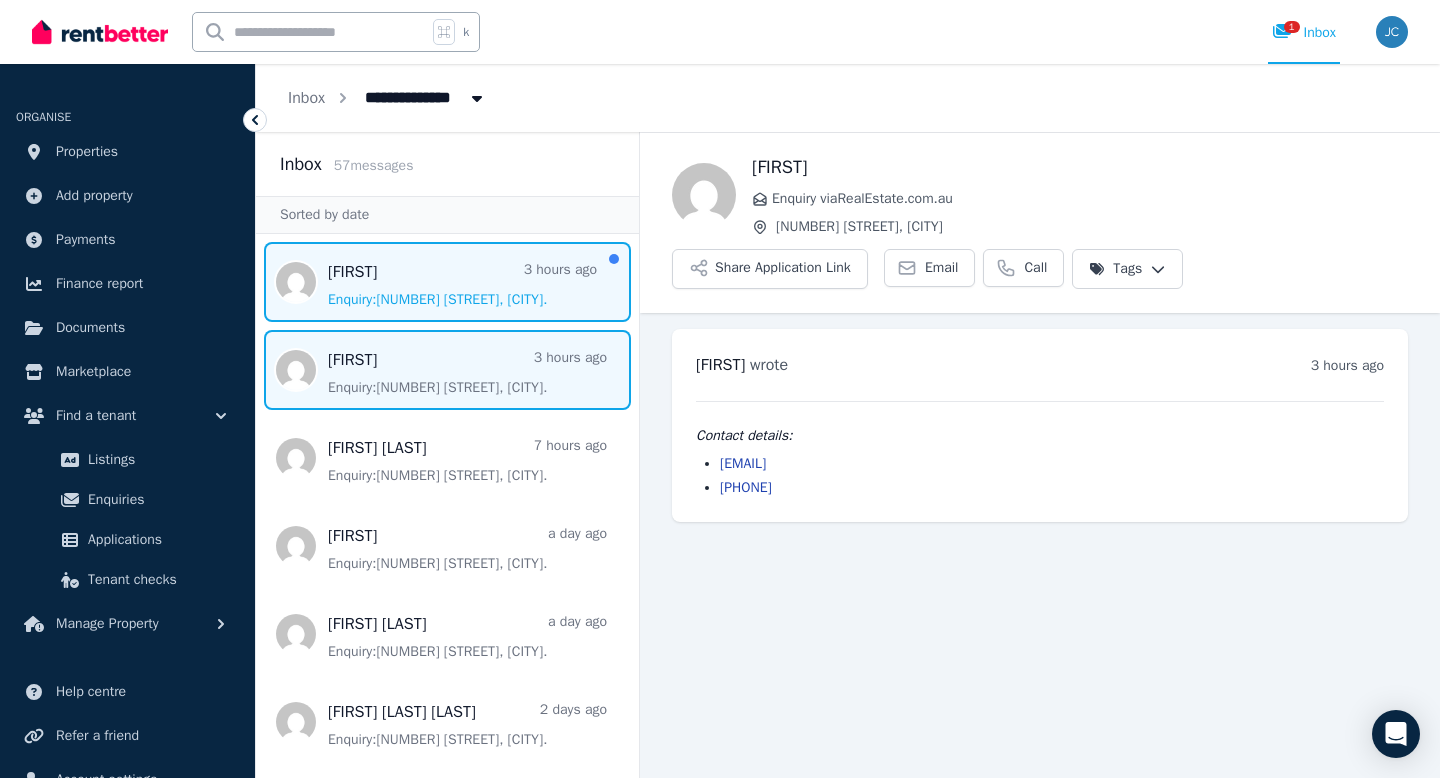 click at bounding box center [447, 282] 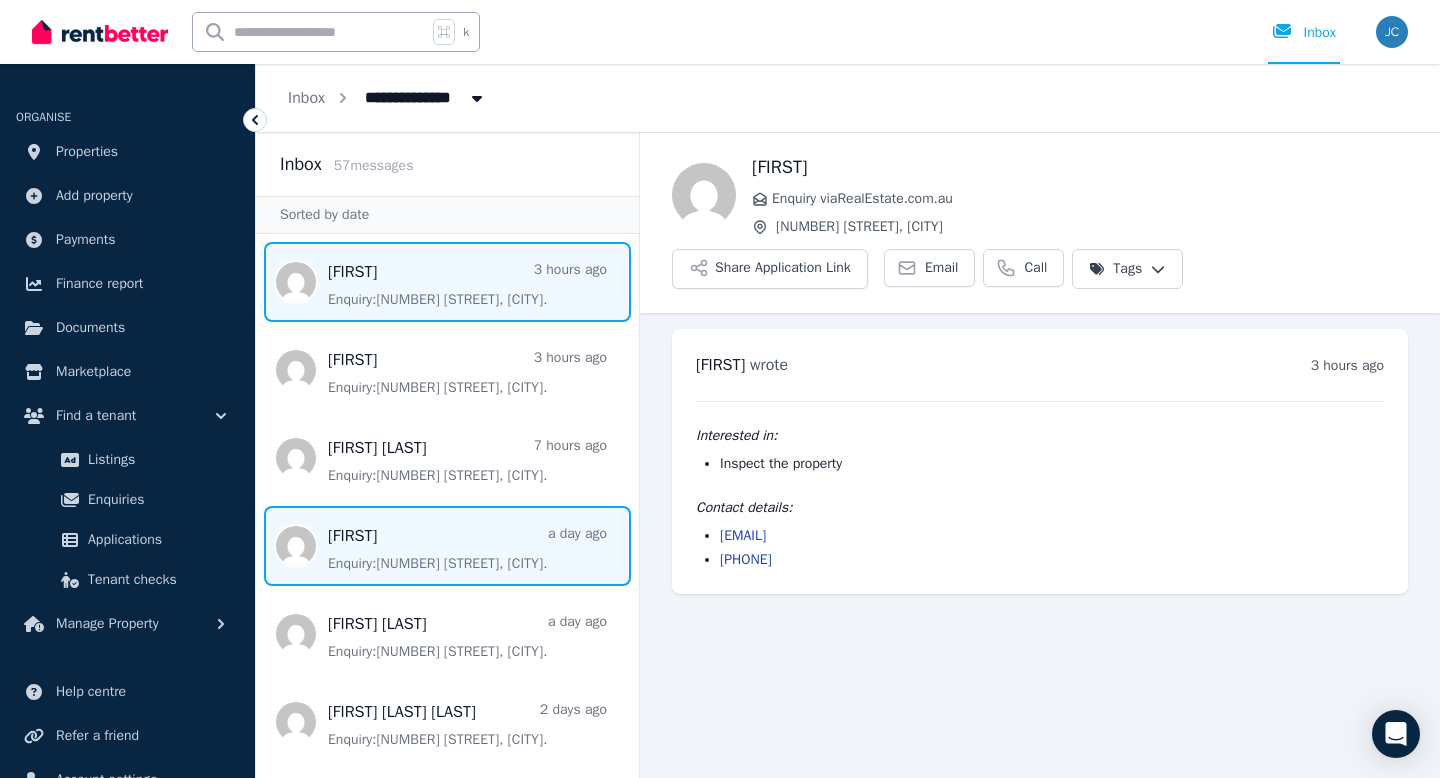 click at bounding box center (447, 546) 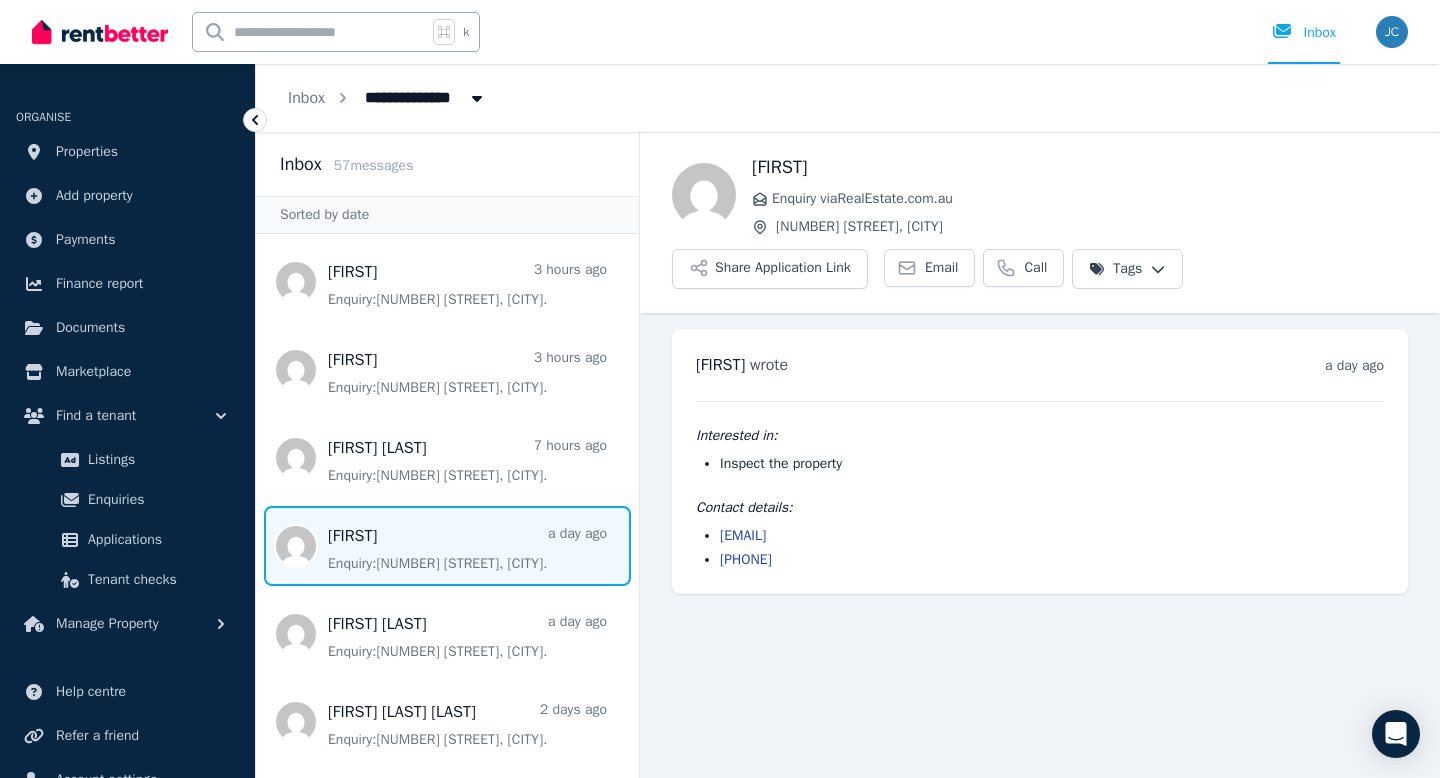 drag, startPoint x: 900, startPoint y: 535, endPoint x: 718, endPoint y: 536, distance: 182.00275 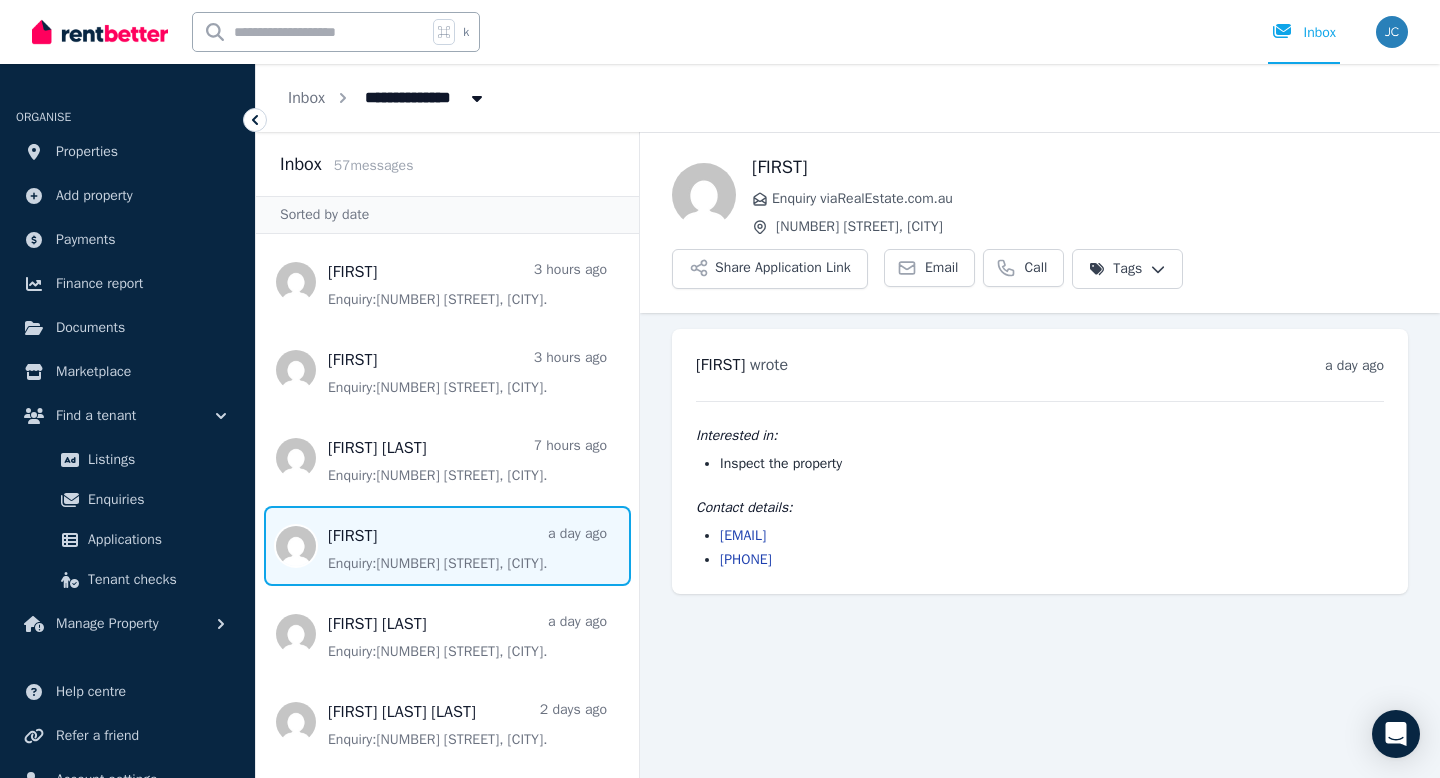 click on "macanoariza@gmail.com 0433 433 549" at bounding box center [1040, 548] 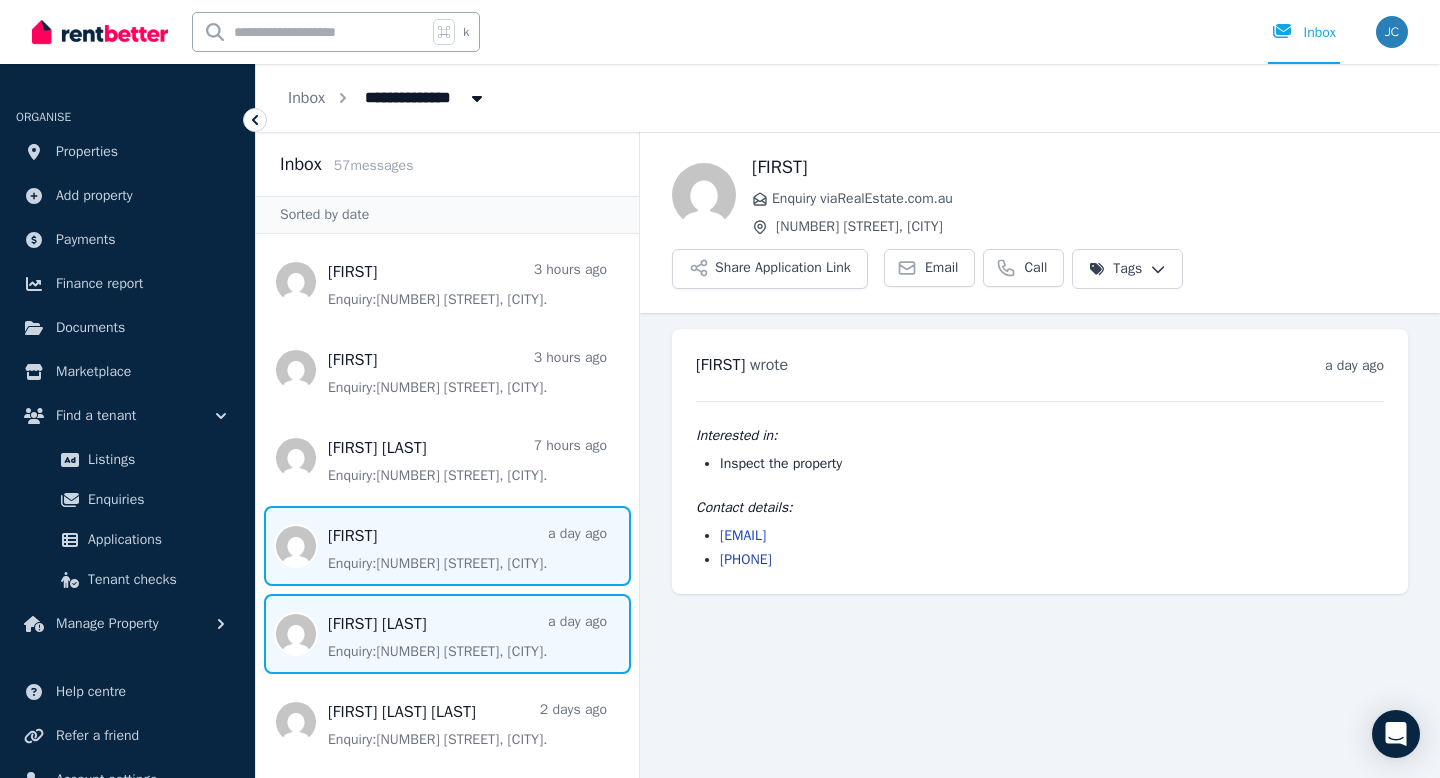 click at bounding box center (447, 634) 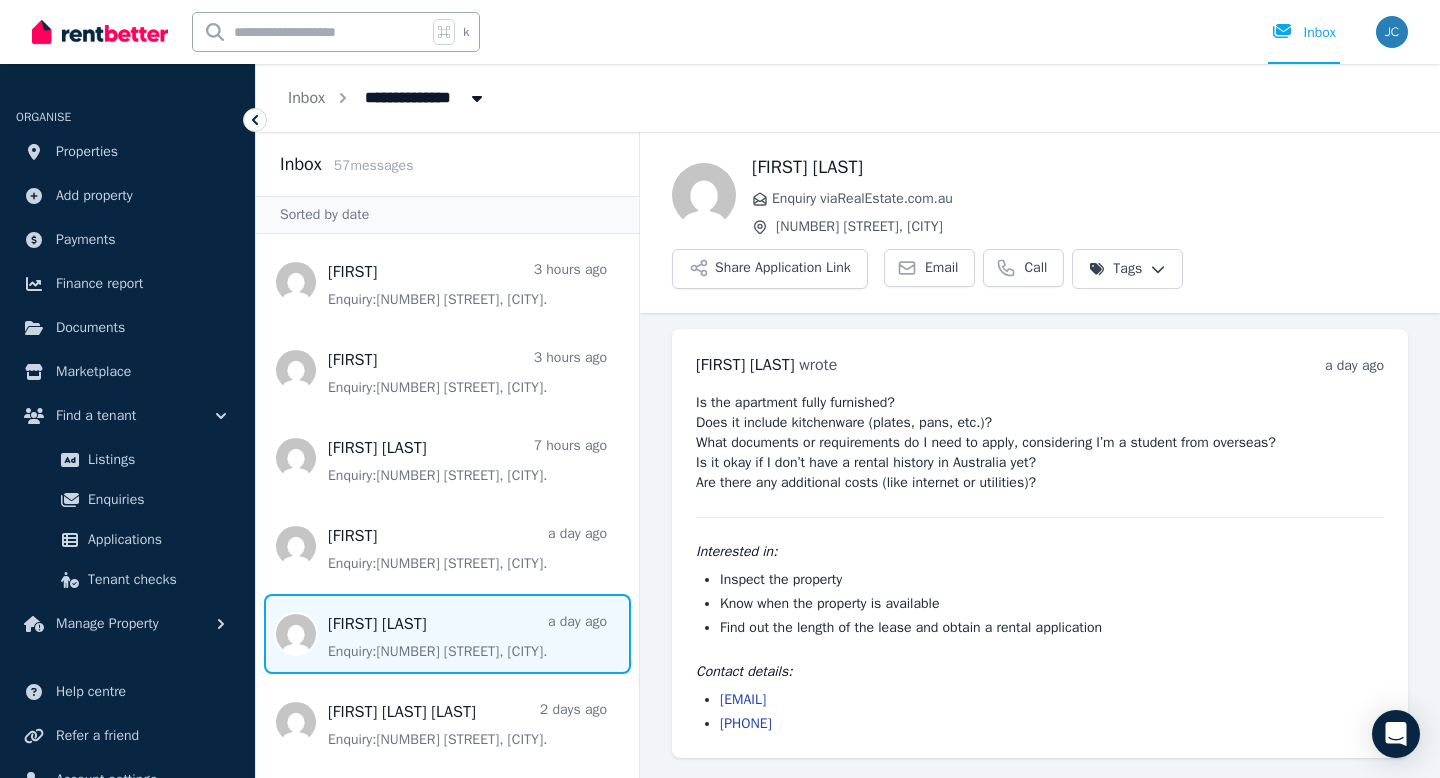 drag, startPoint x: 890, startPoint y: 697, endPoint x: 710, endPoint y: 686, distance: 180.3358 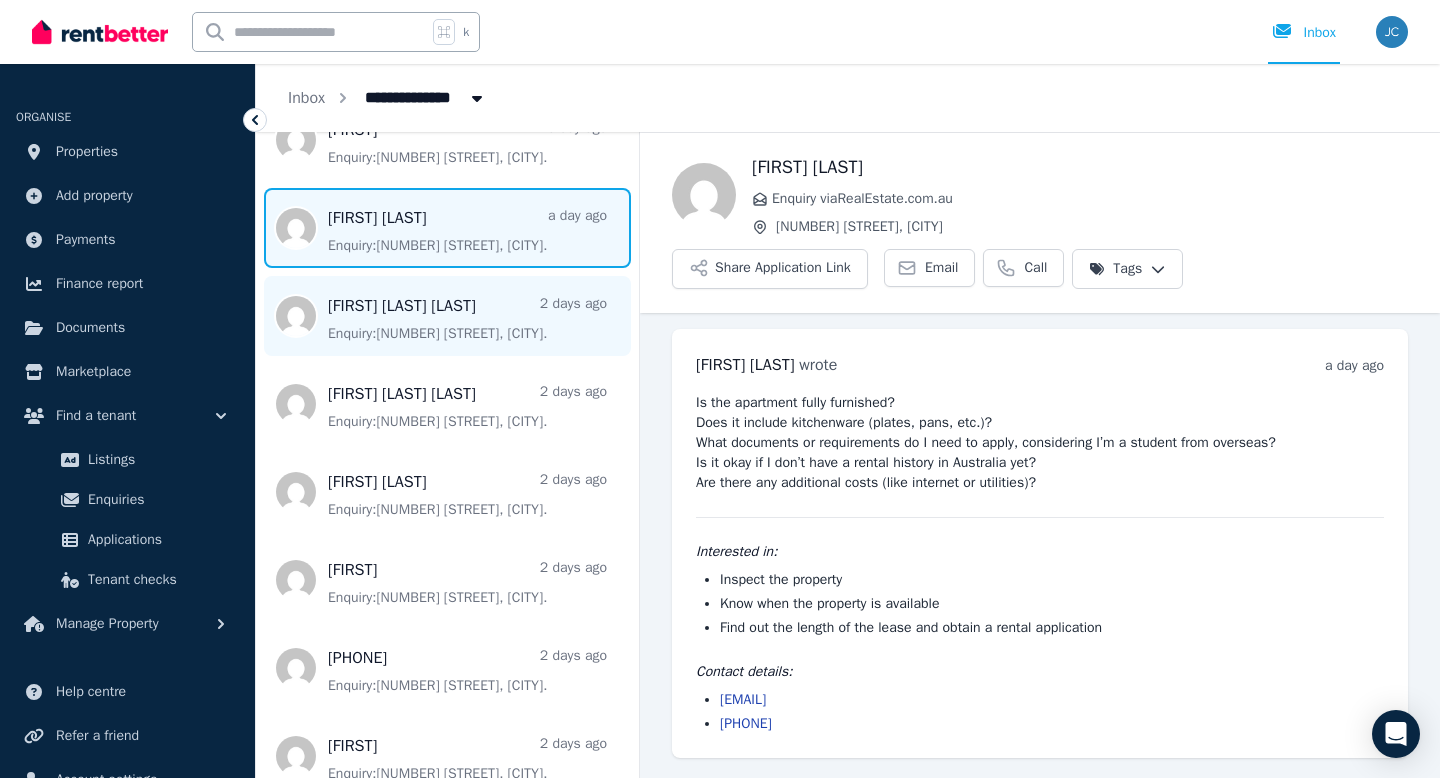 scroll, scrollTop: 414, scrollLeft: 0, axis: vertical 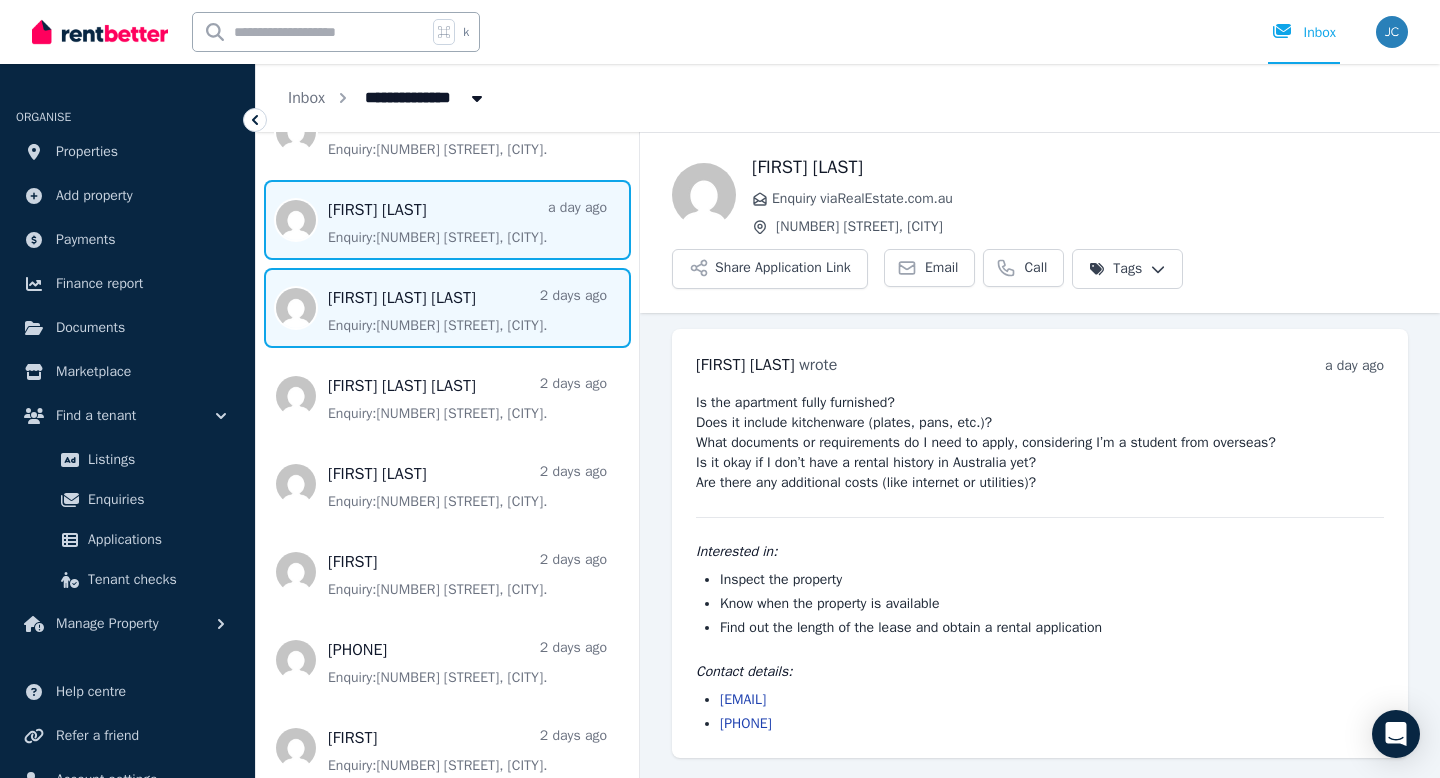 click at bounding box center (447, 308) 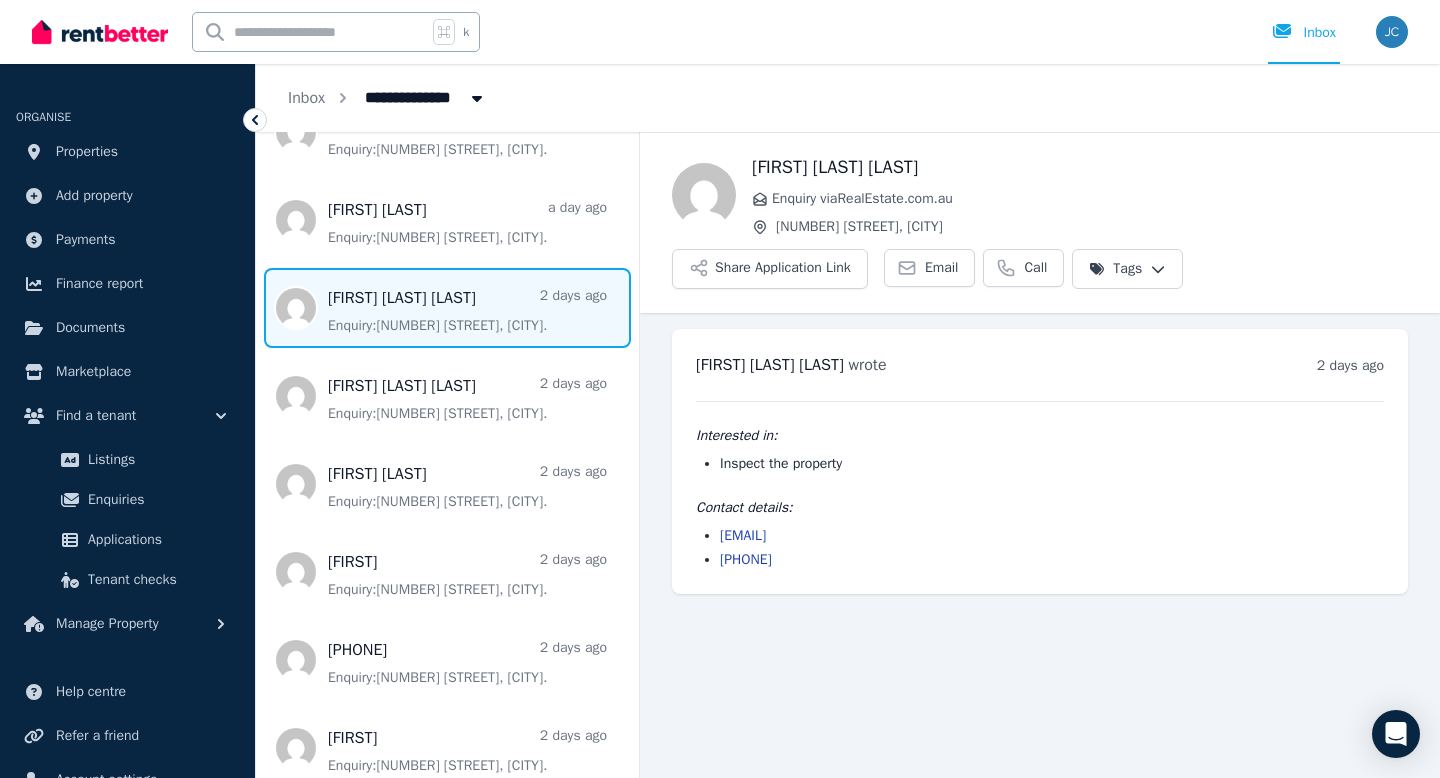 drag, startPoint x: 907, startPoint y: 535, endPoint x: 715, endPoint y: 540, distance: 192.0651 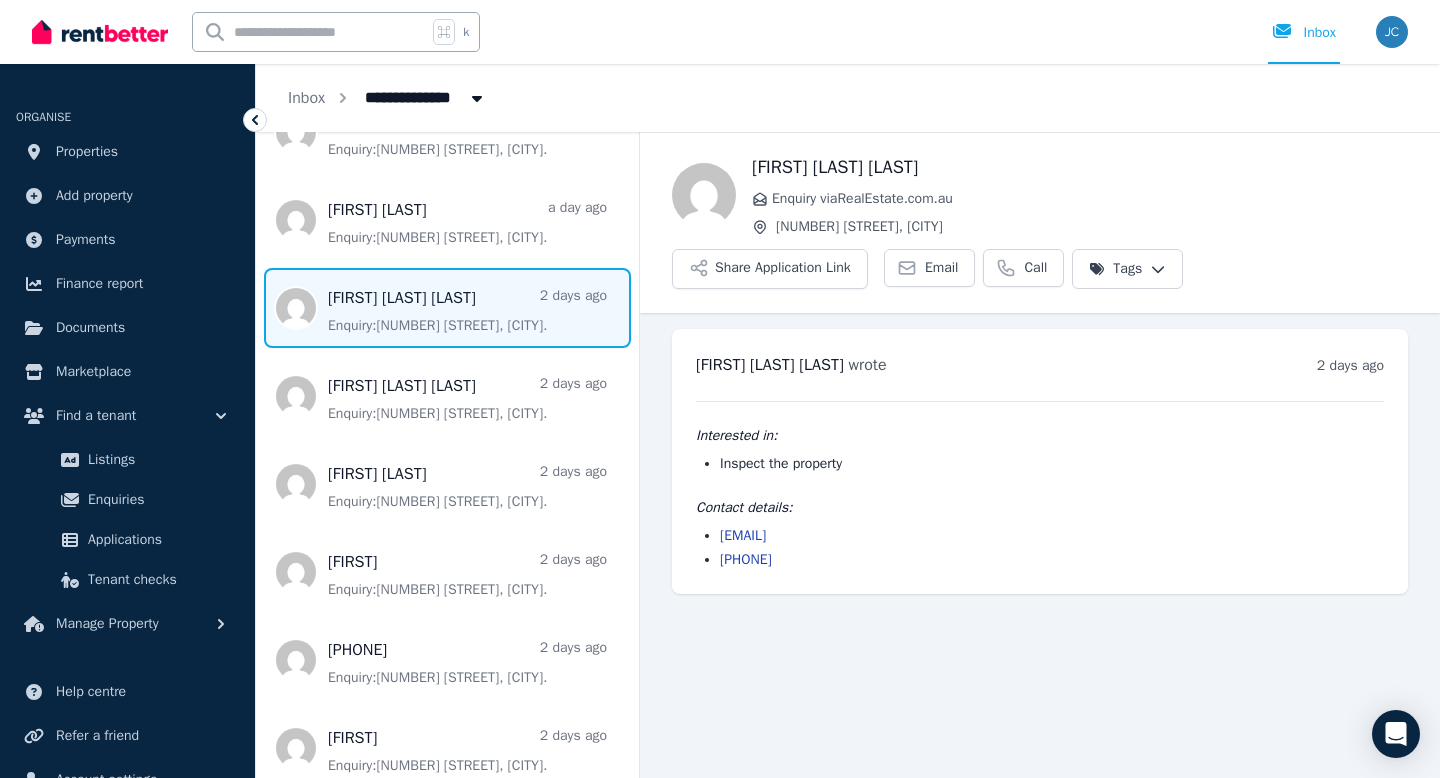 click on "lumigui9210@hotmail.com 0406 590 650" at bounding box center [1040, 548] 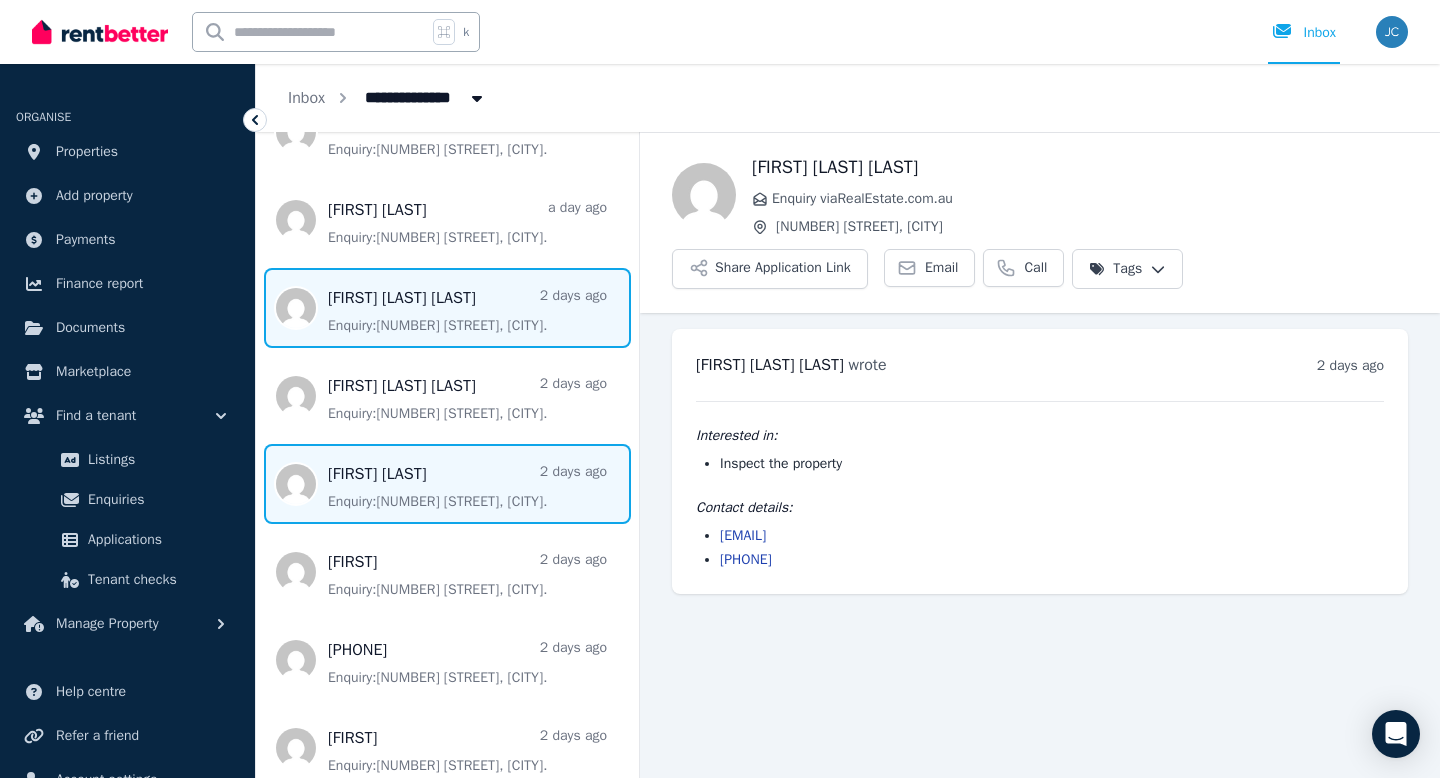 click at bounding box center [447, 484] 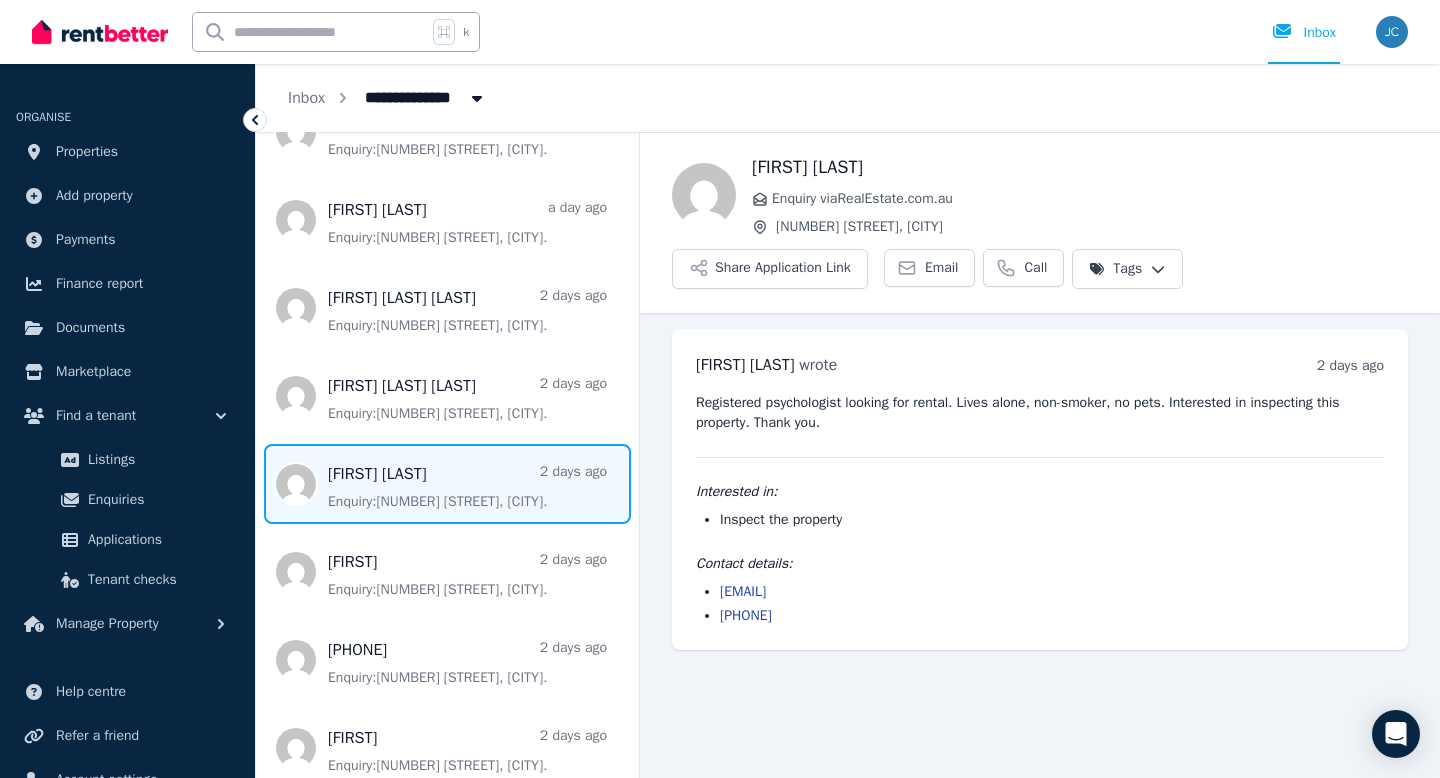 click on "[EMAIL]@[DOMAIN]" at bounding box center (743, 591) 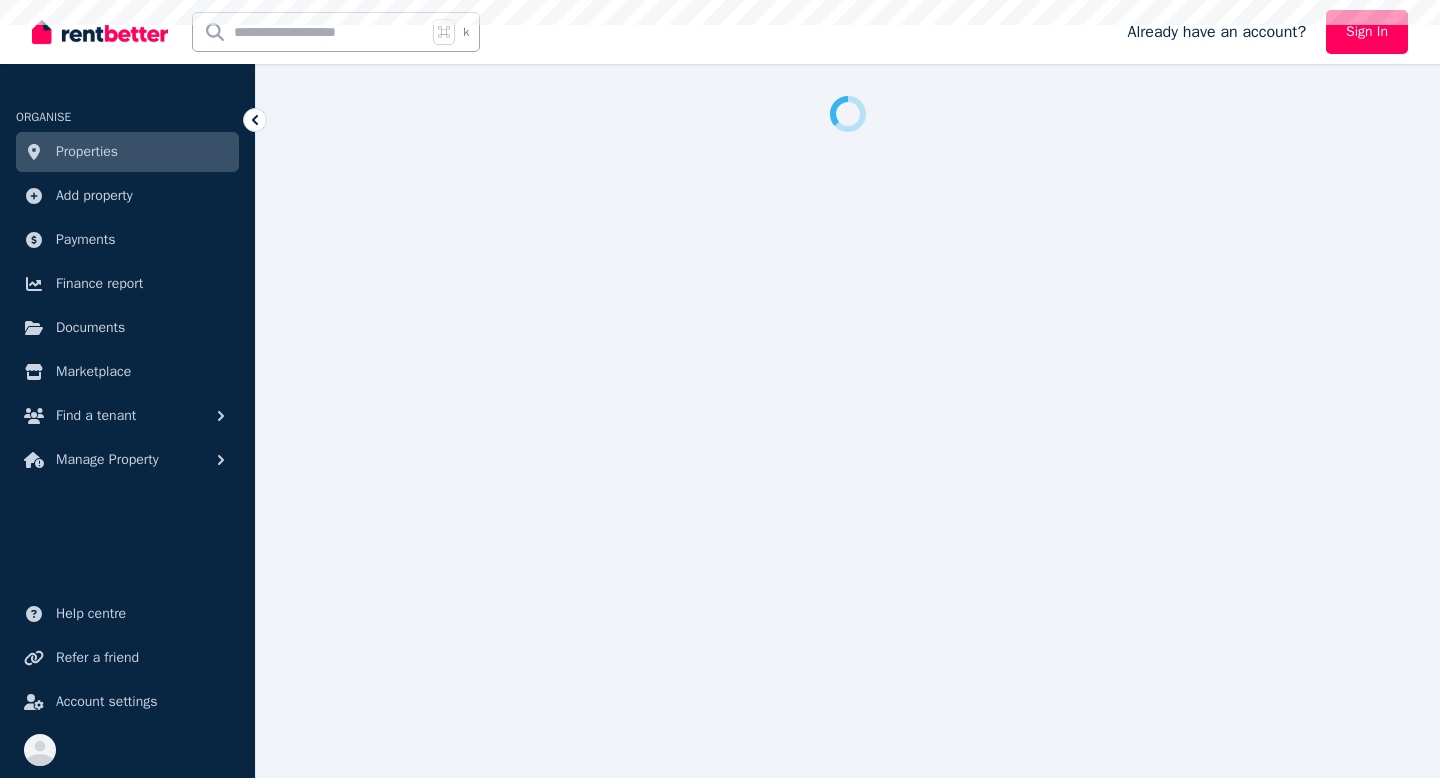scroll, scrollTop: 0, scrollLeft: 0, axis: both 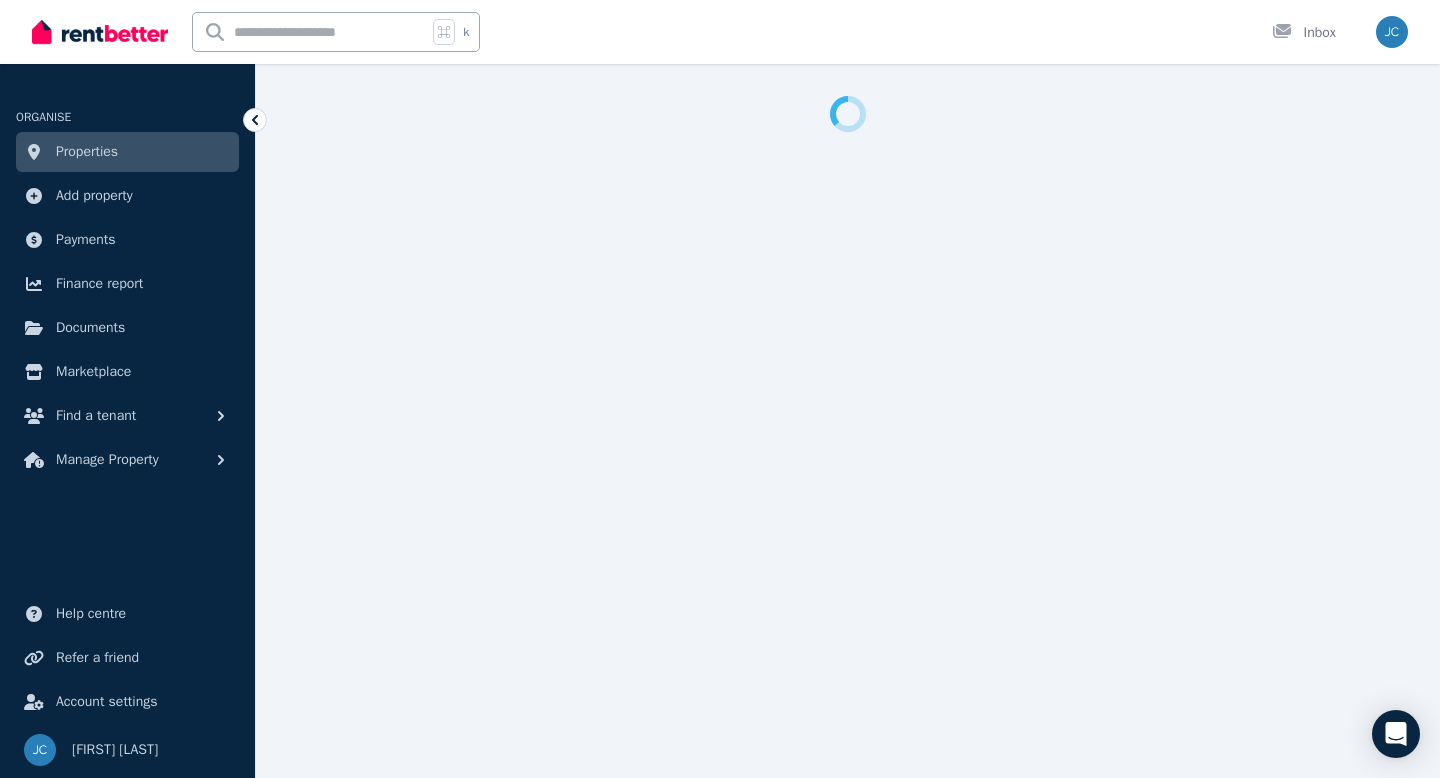 select on "**********" 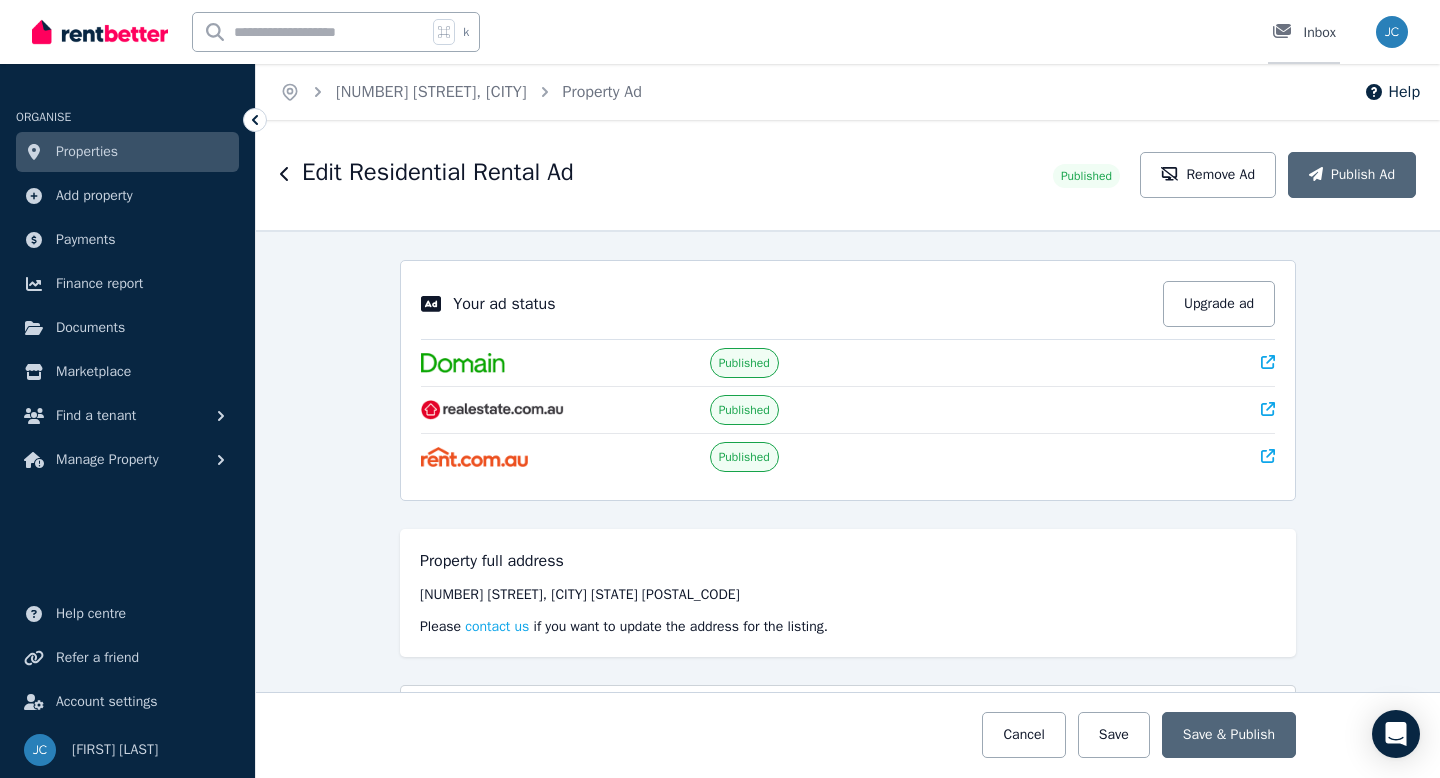 click on "Inbox" at bounding box center [1304, 33] 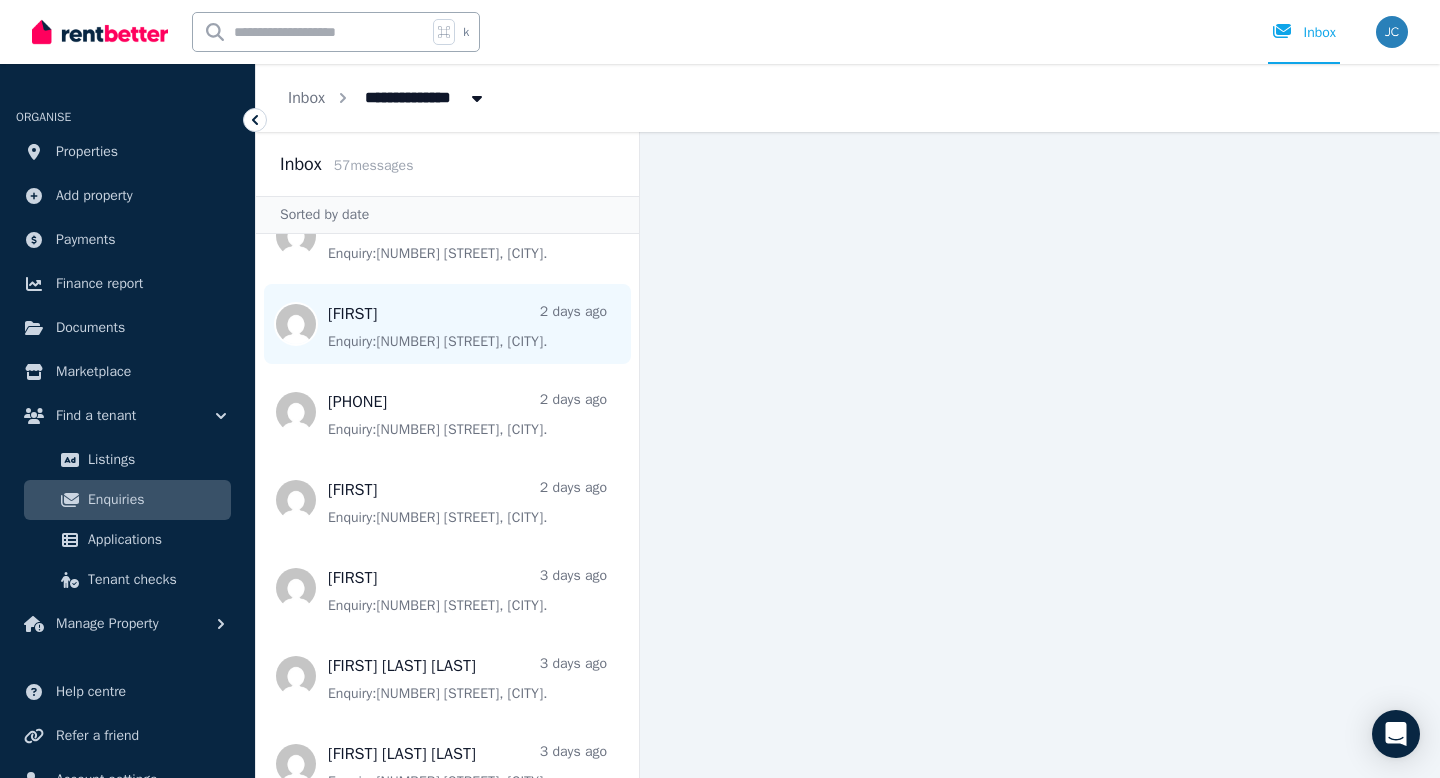 scroll, scrollTop: 659, scrollLeft: 0, axis: vertical 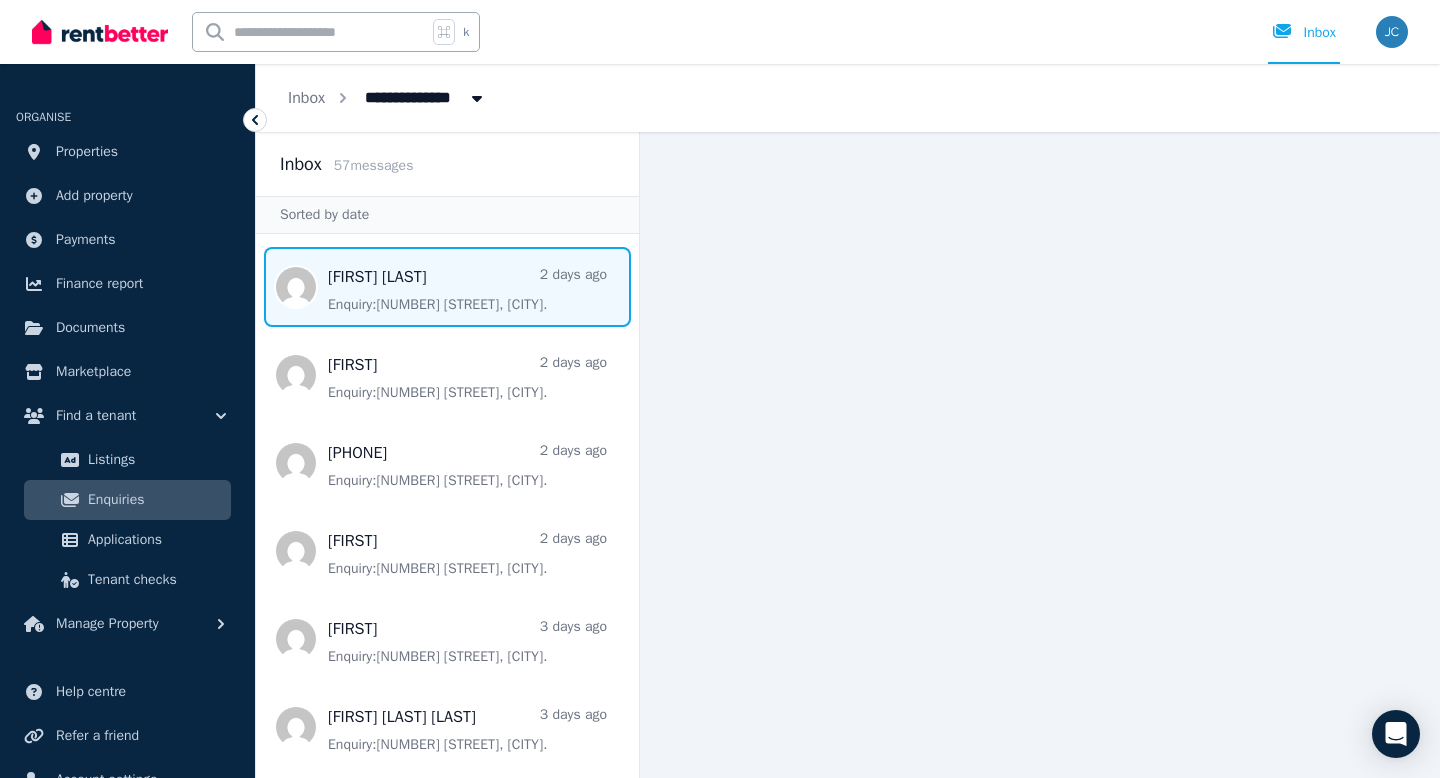 click at bounding box center (447, 287) 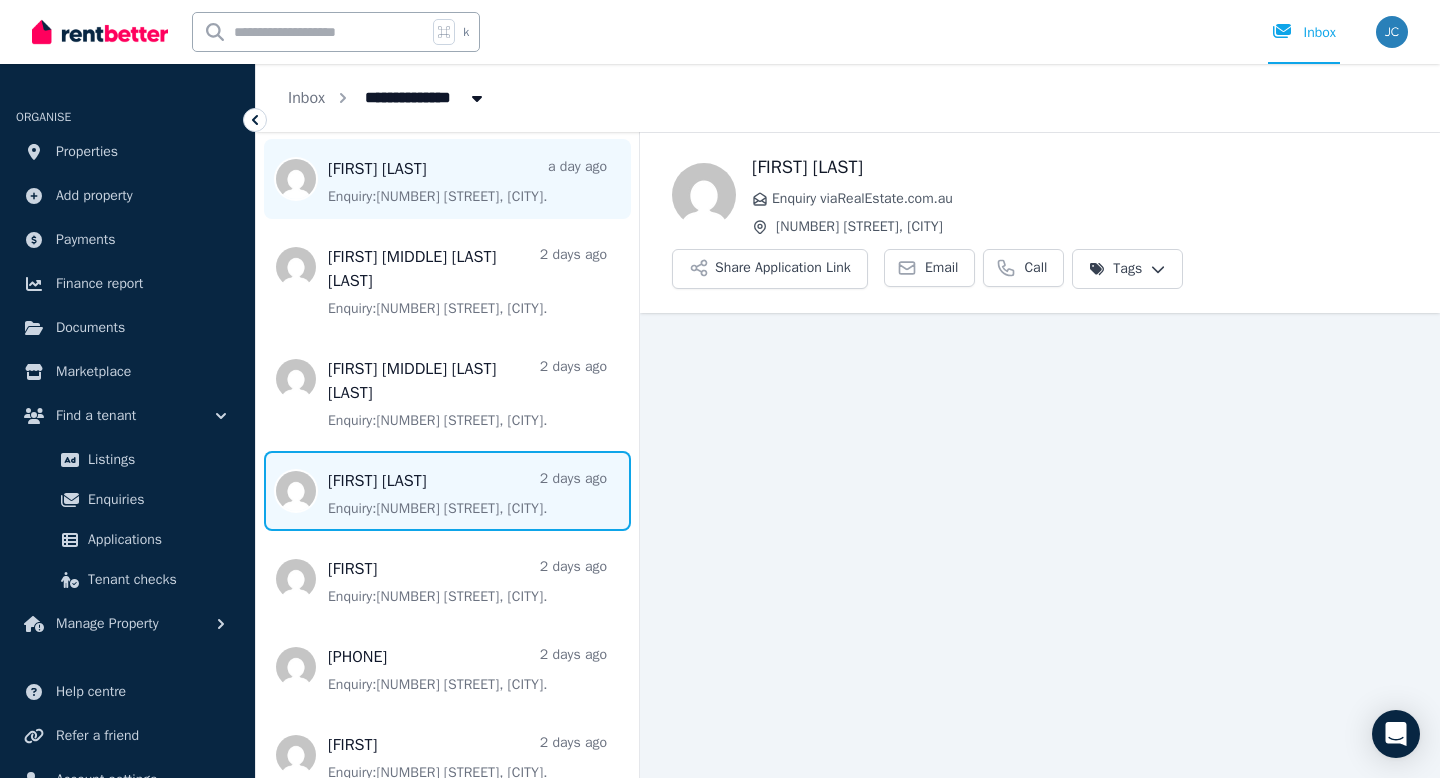 scroll, scrollTop: 513, scrollLeft: 0, axis: vertical 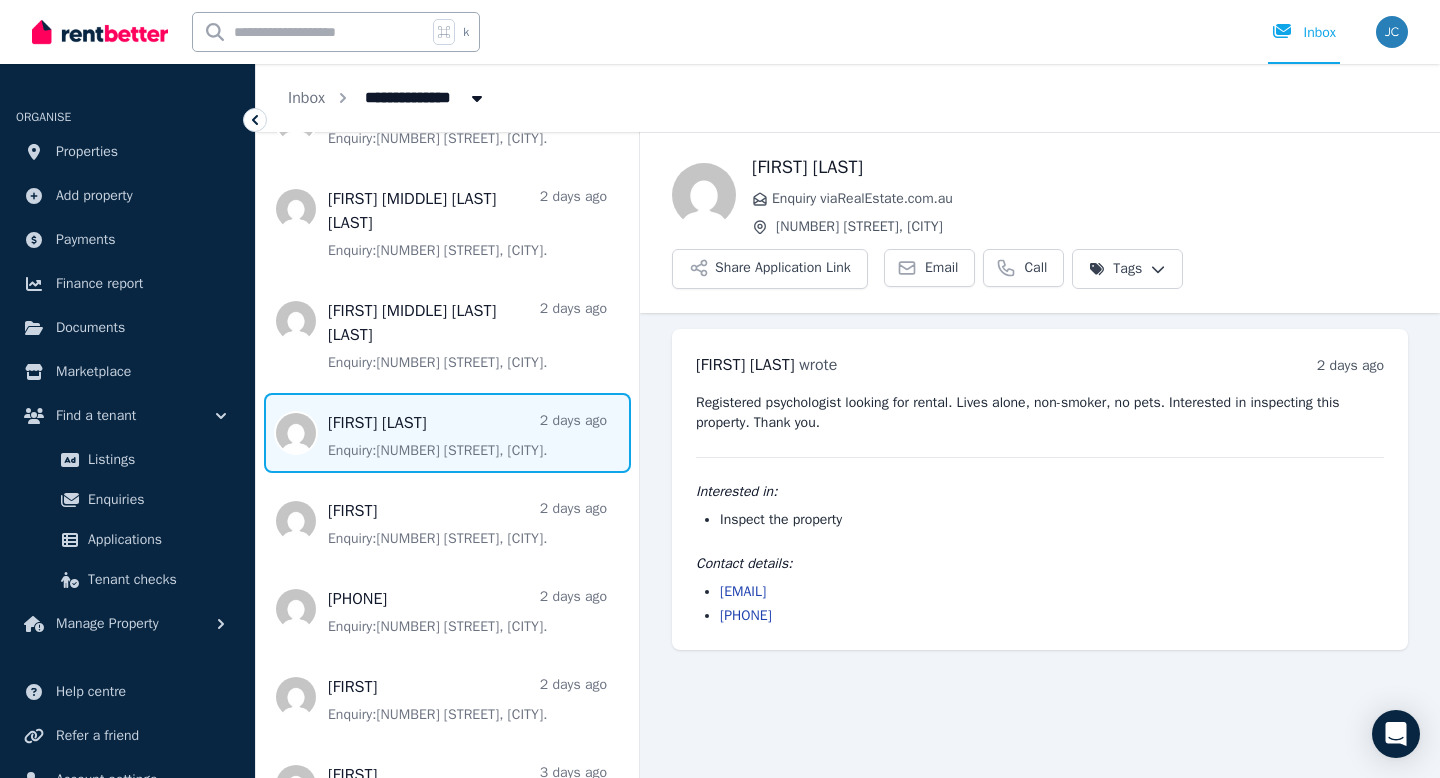 click at bounding box center (447, 433) 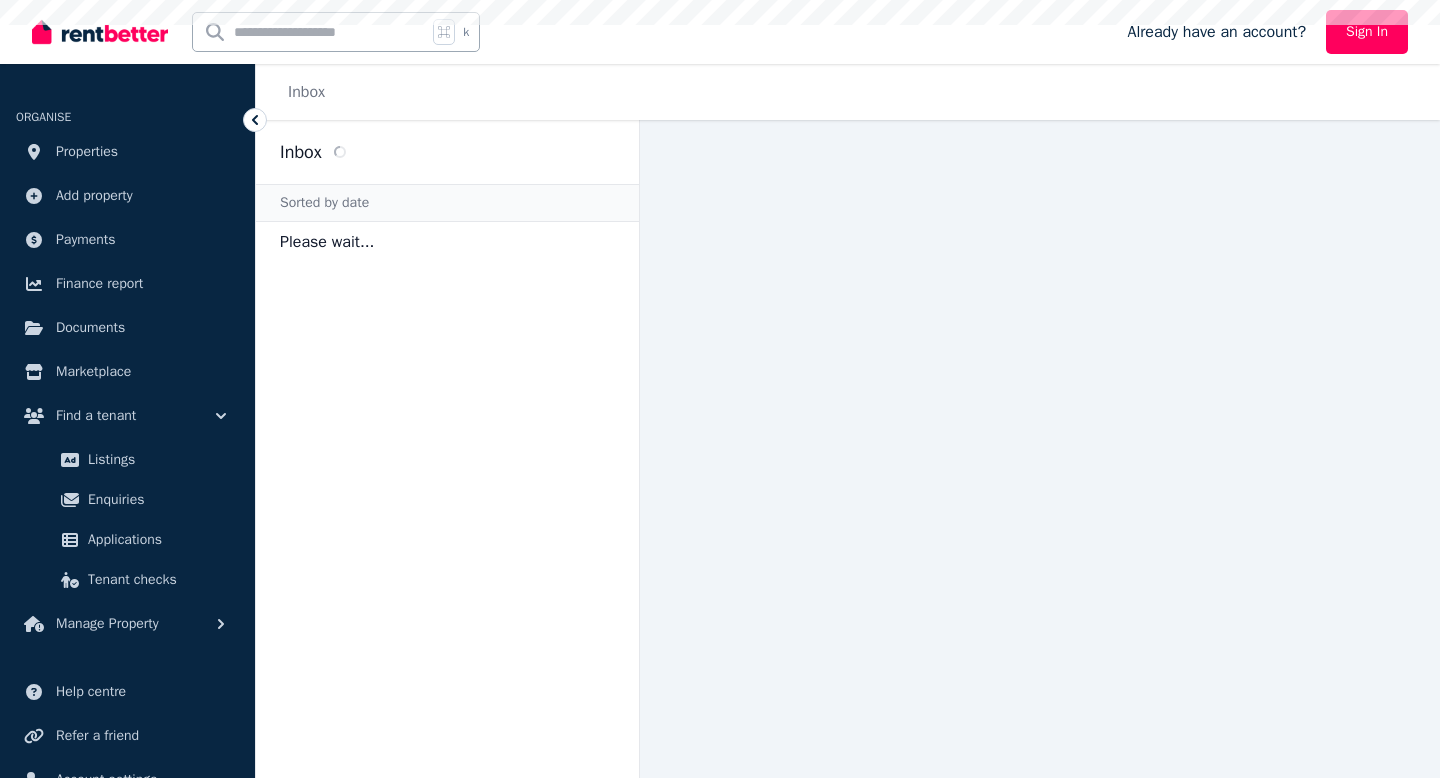 scroll, scrollTop: 0, scrollLeft: 0, axis: both 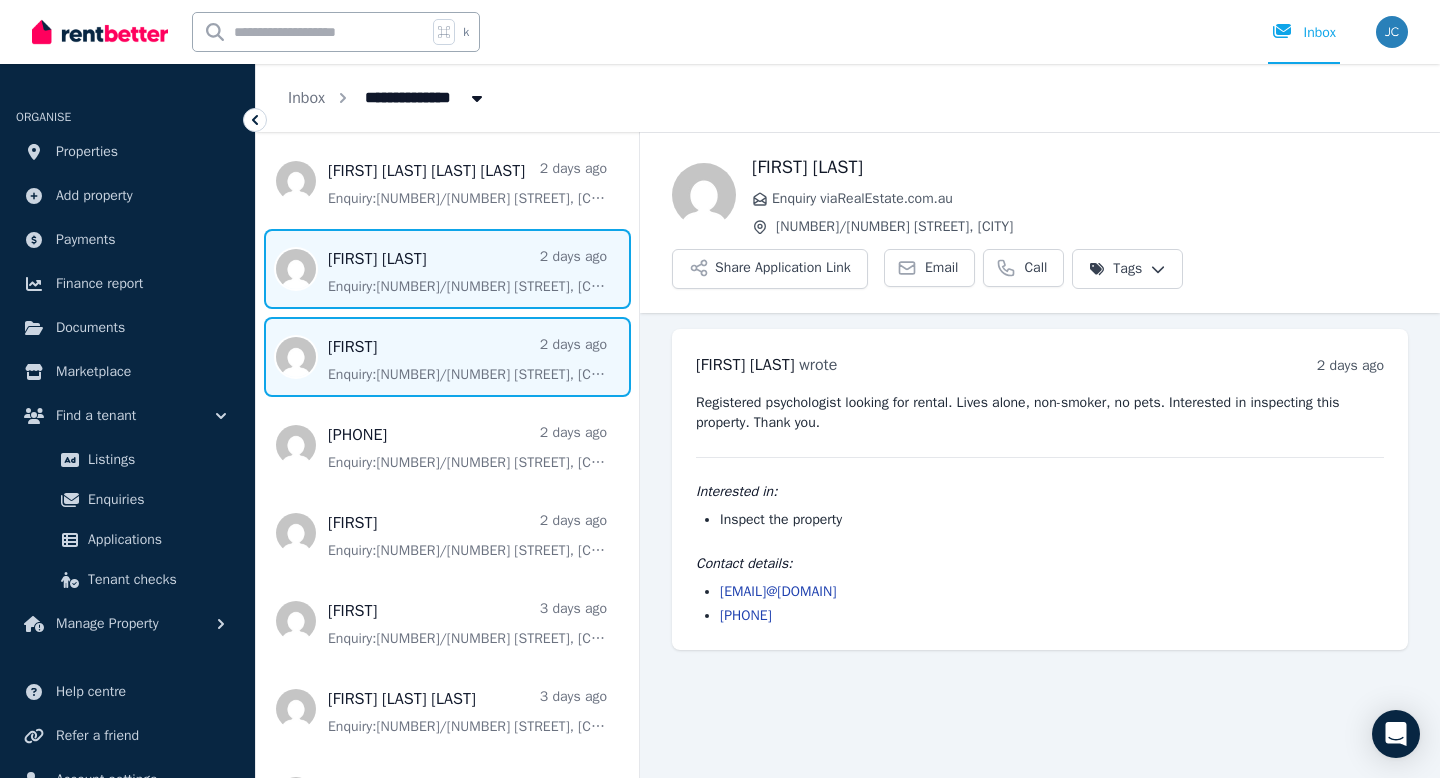 click at bounding box center (447, 357) 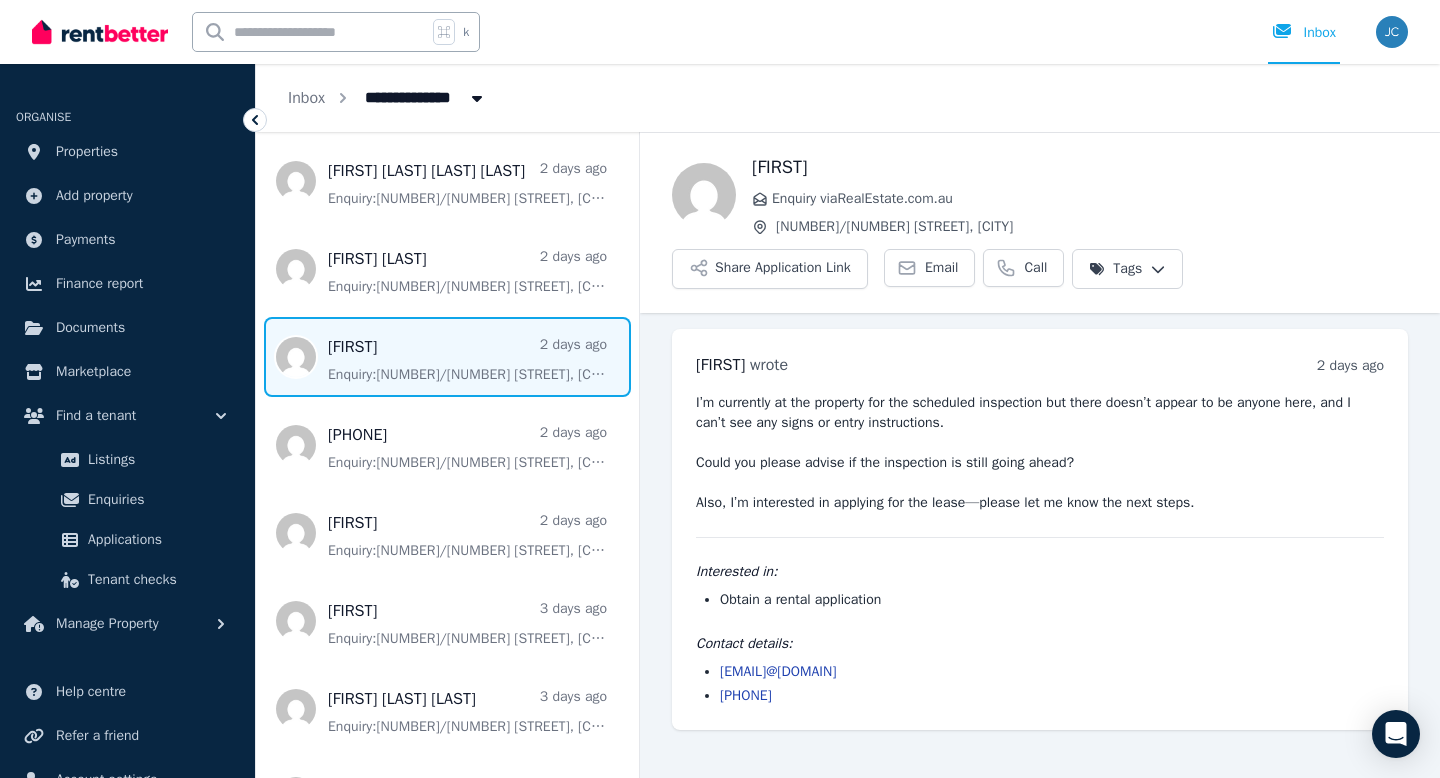 drag, startPoint x: 862, startPoint y: 669, endPoint x: 714, endPoint y: 668, distance: 148.00337 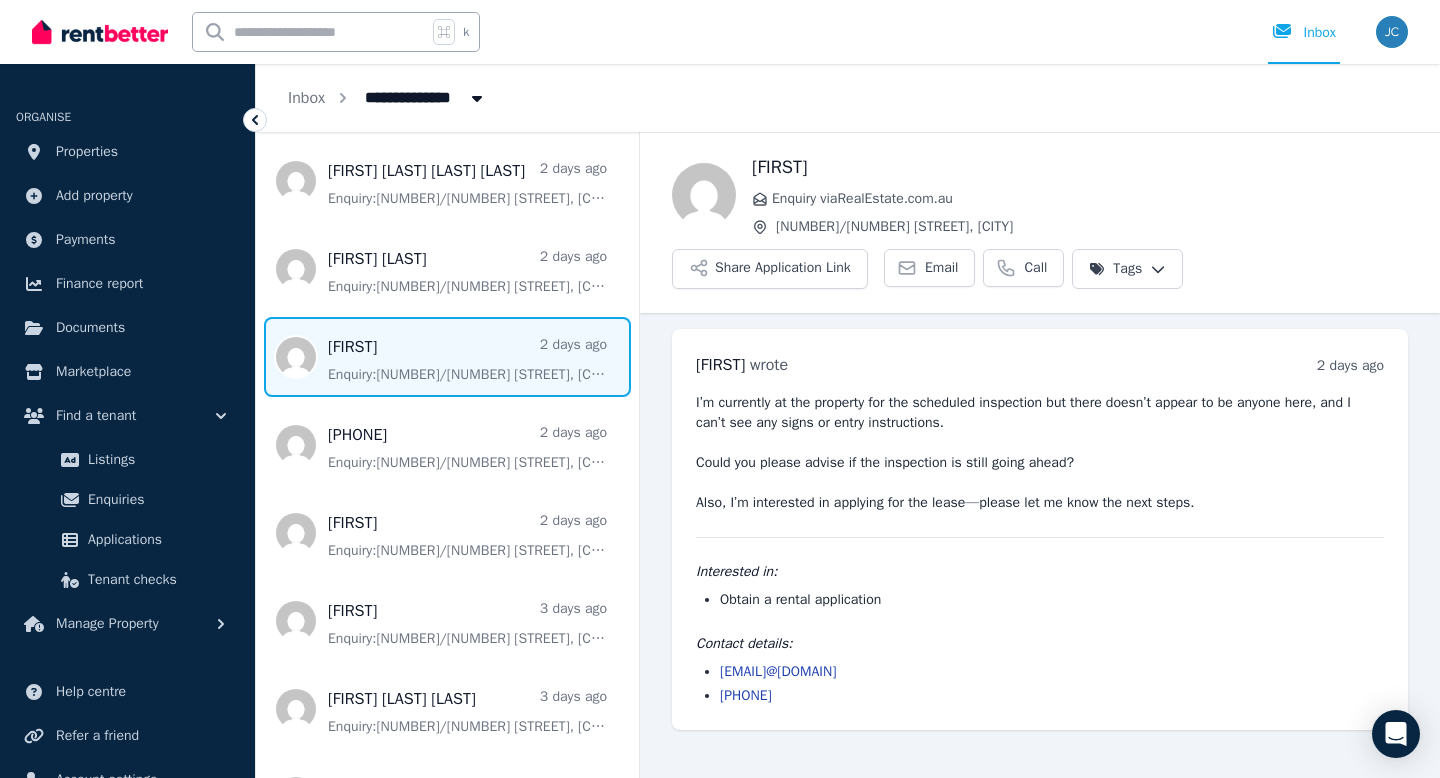 click on "[EMAIL]@[DOMAIN] [PHONE]" at bounding box center (1040, 684) 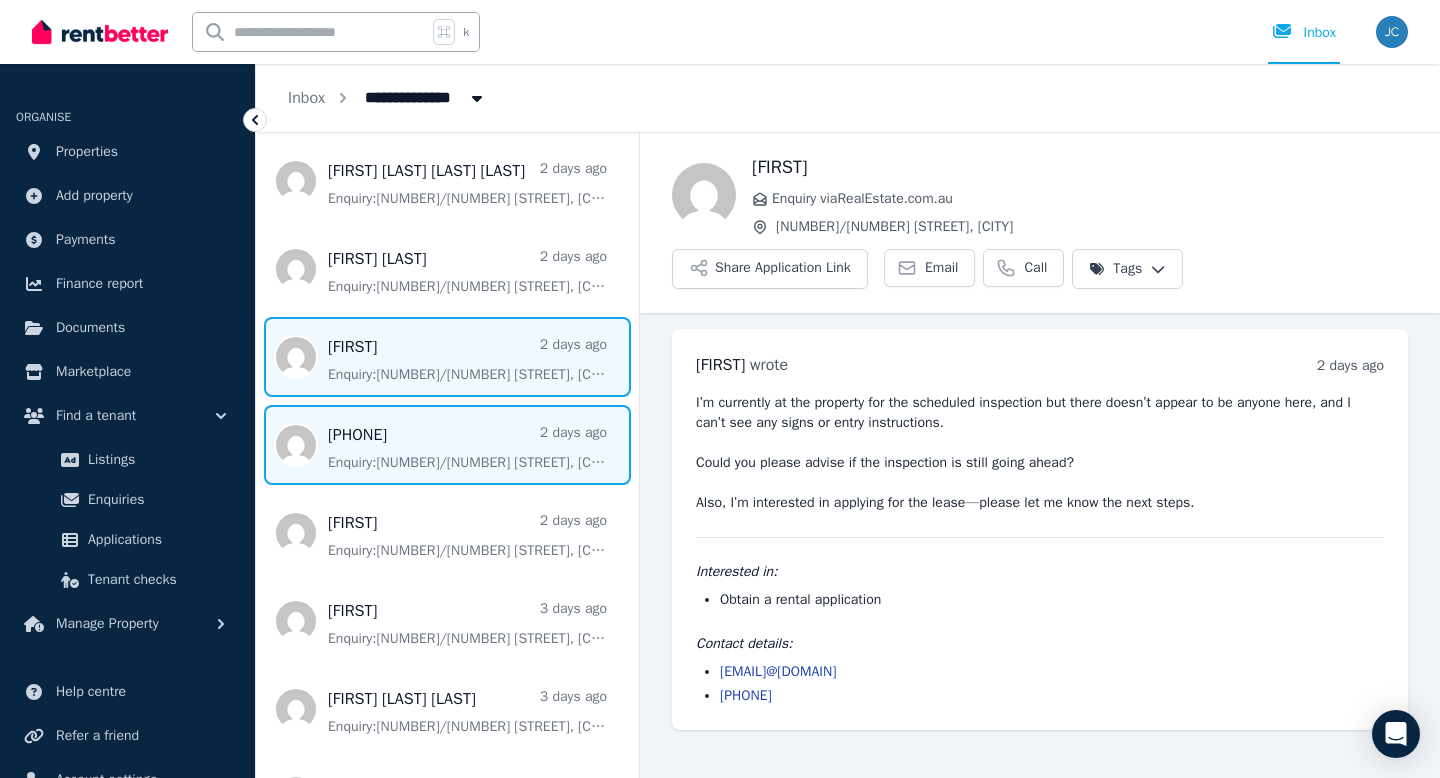 click at bounding box center [447, 445] 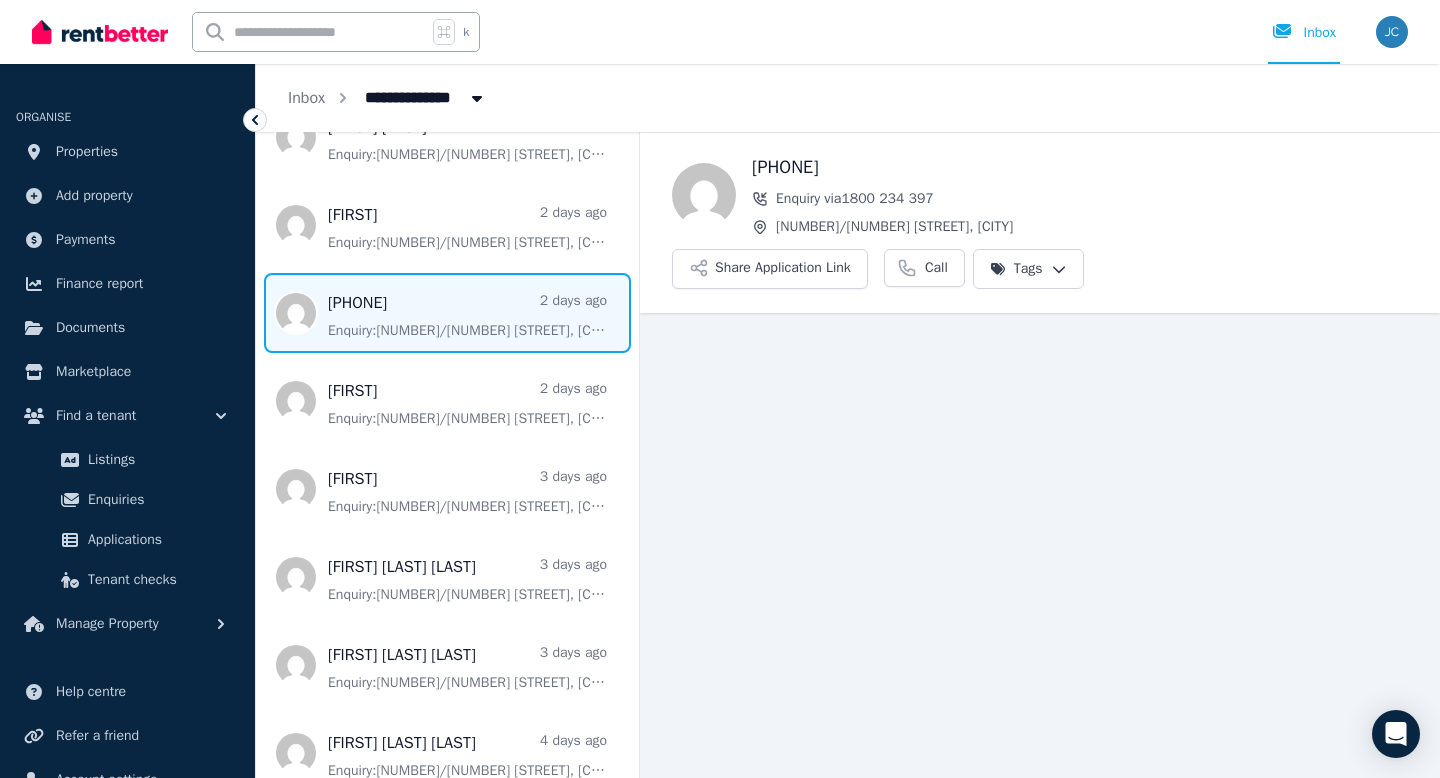 scroll, scrollTop: 783, scrollLeft: 0, axis: vertical 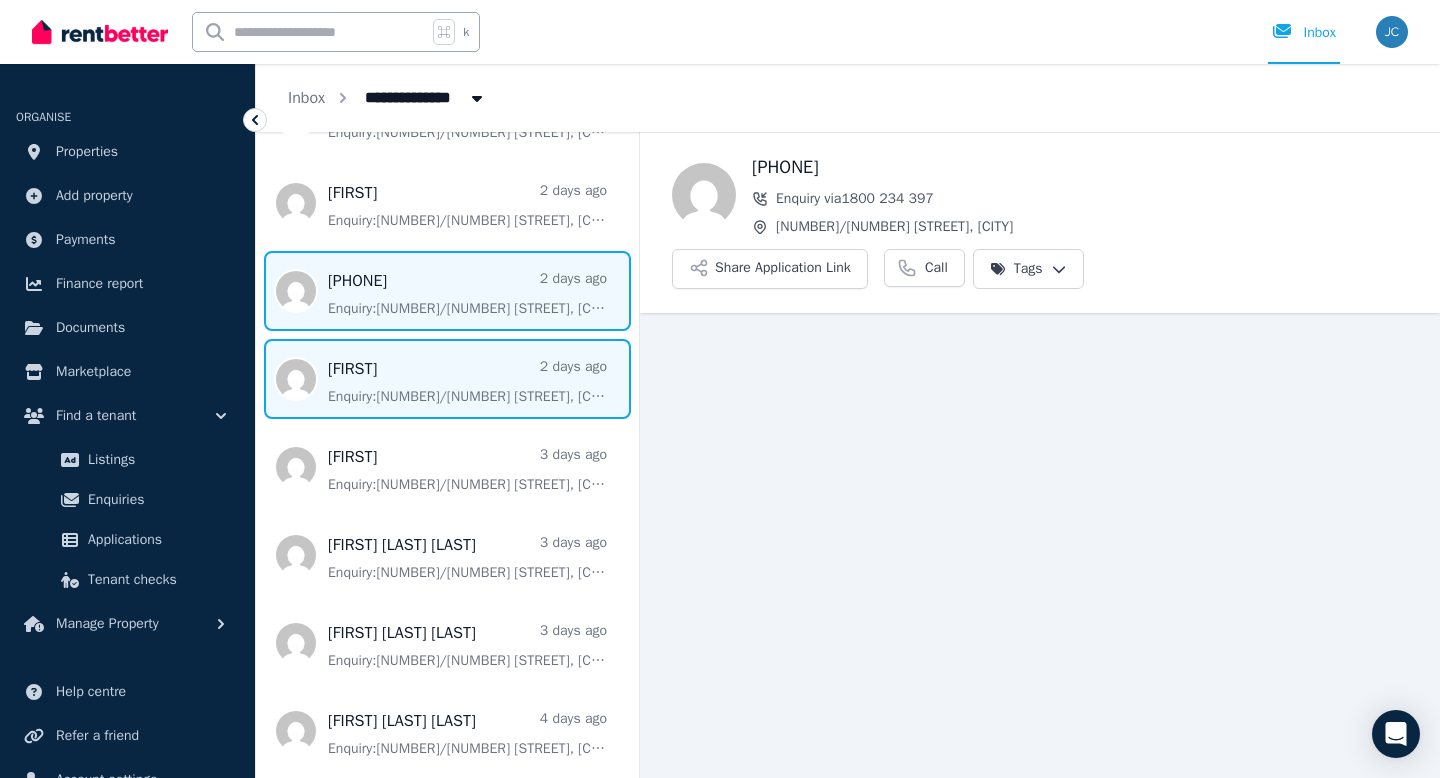 click at bounding box center [447, 379] 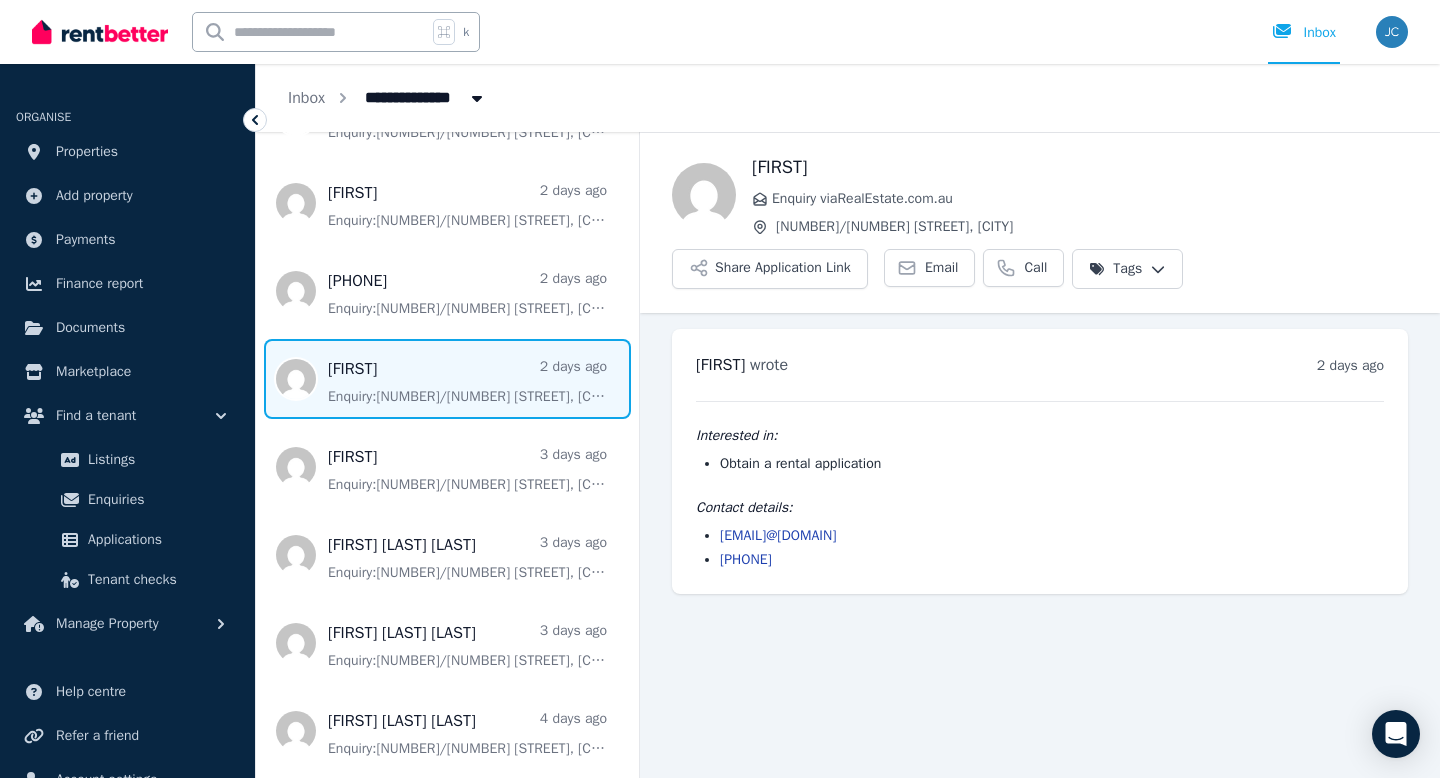 drag, startPoint x: 890, startPoint y: 528, endPoint x: 717, endPoint y: 539, distance: 173.34937 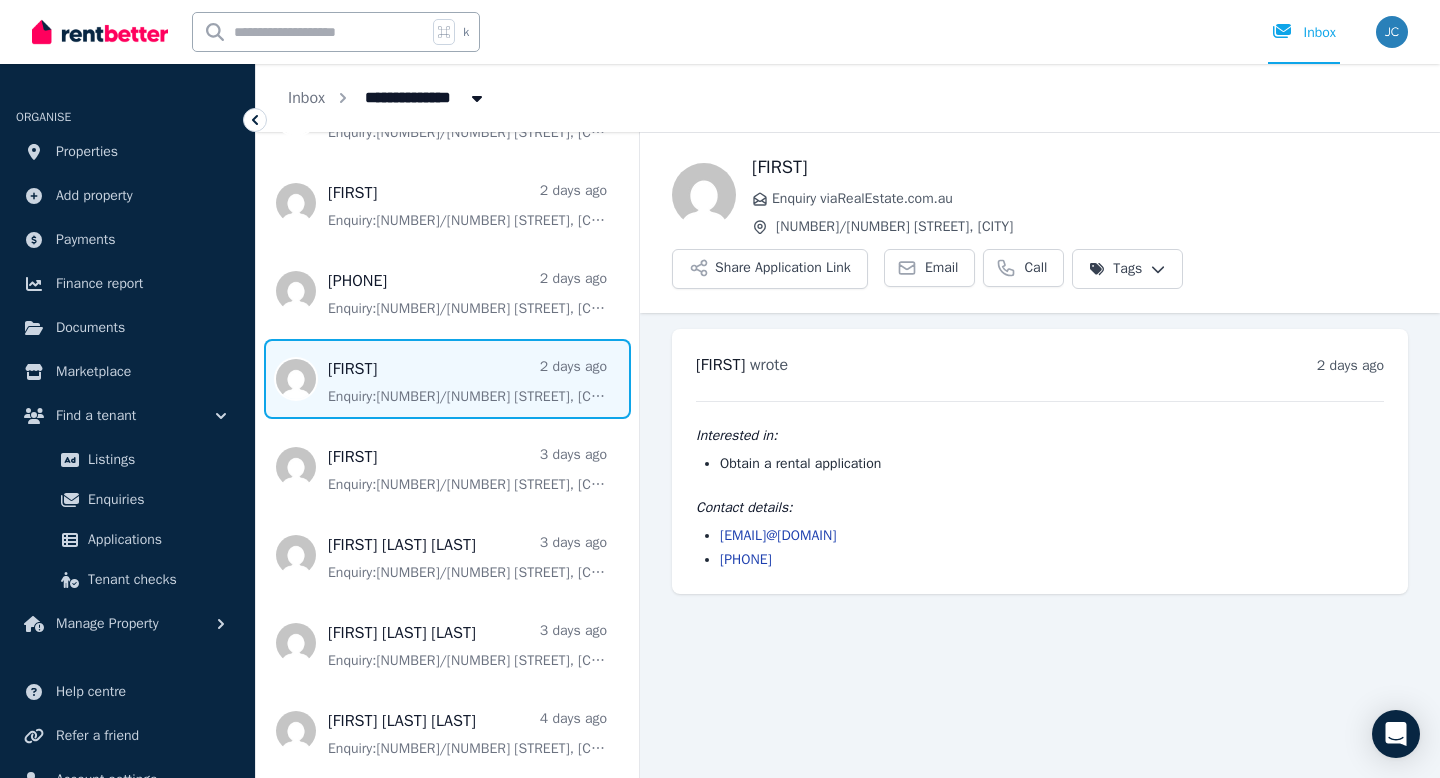 click on "[EMAIL]@[DOMAIN] [PHONE]" at bounding box center (1040, 548) 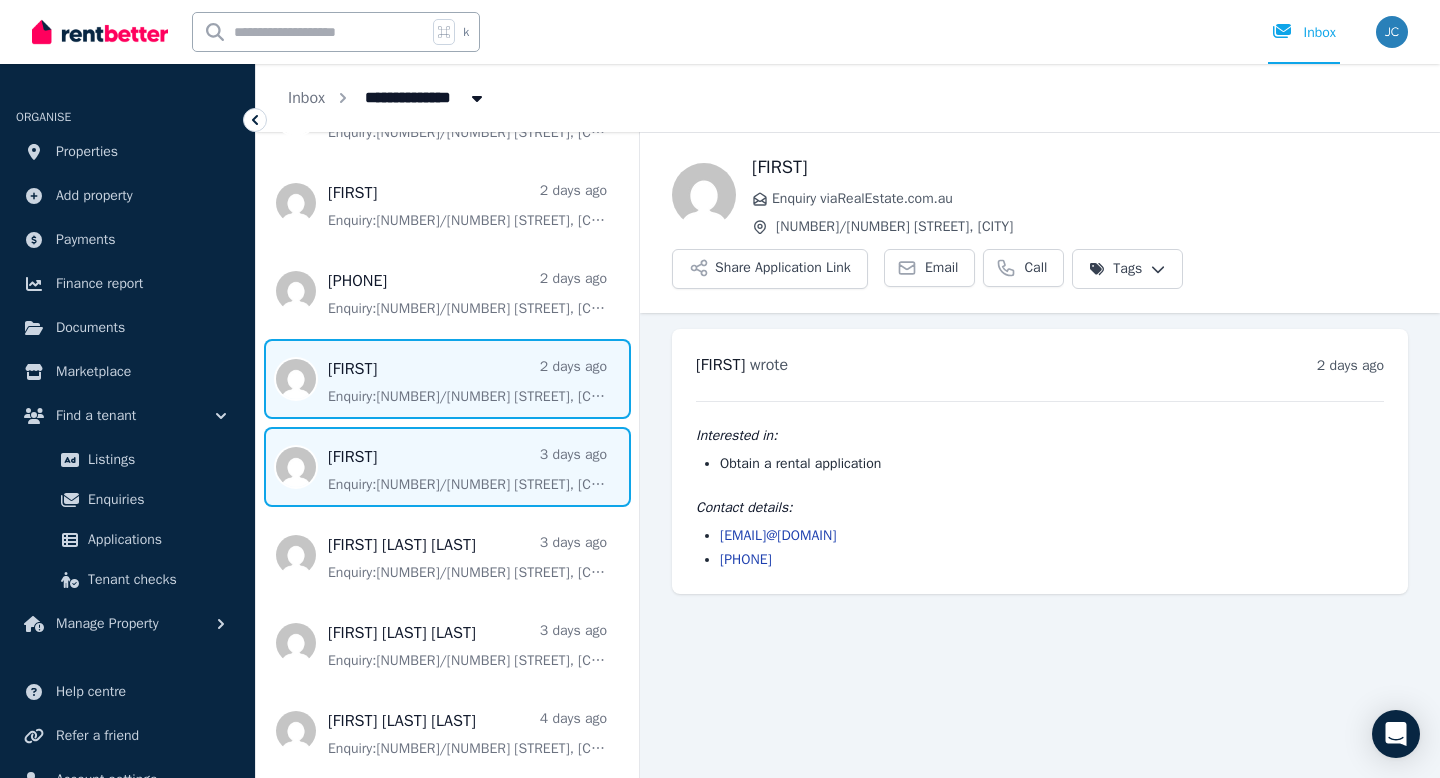 click at bounding box center (447, 467) 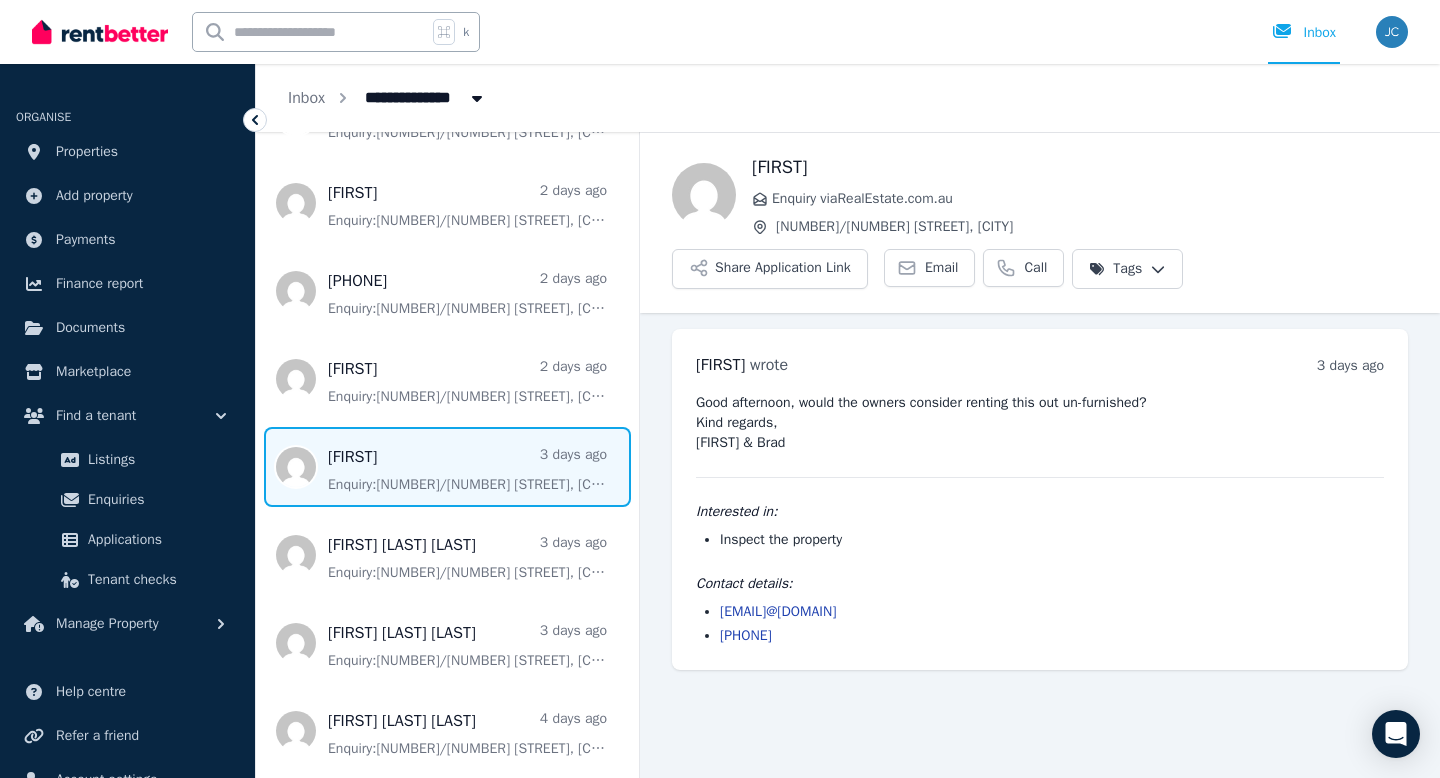drag, startPoint x: 851, startPoint y: 608, endPoint x: 709, endPoint y: 612, distance: 142.05632 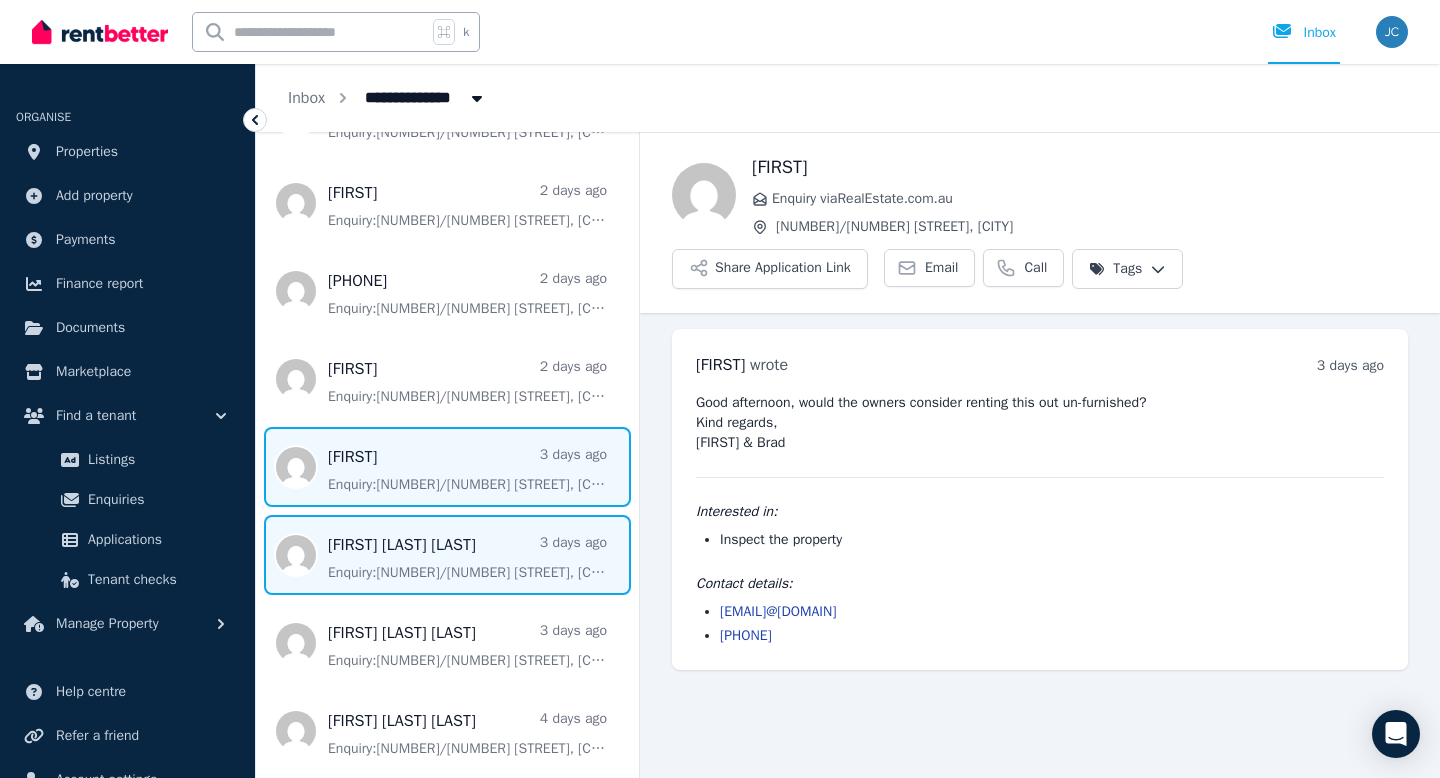click at bounding box center [447, 555] 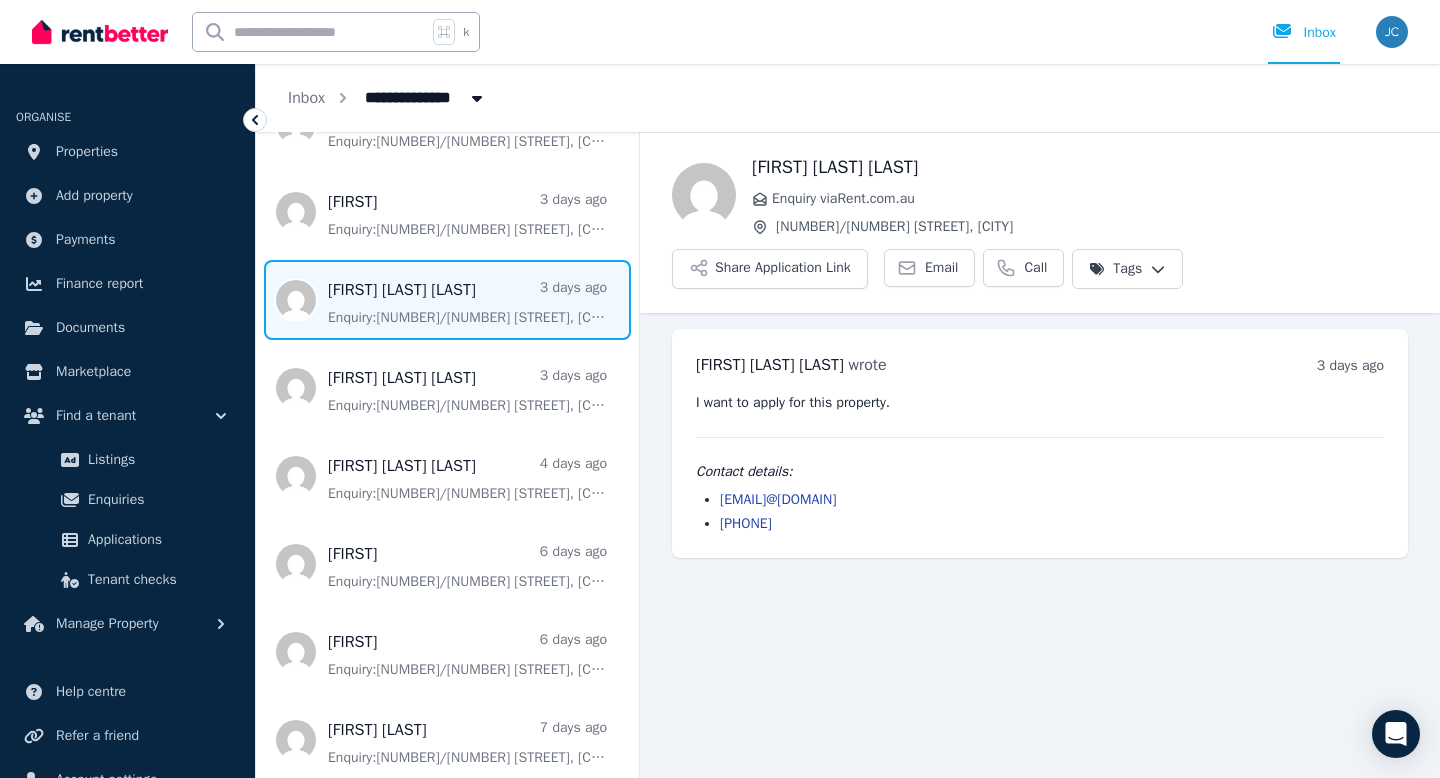 scroll, scrollTop: 1047, scrollLeft: 0, axis: vertical 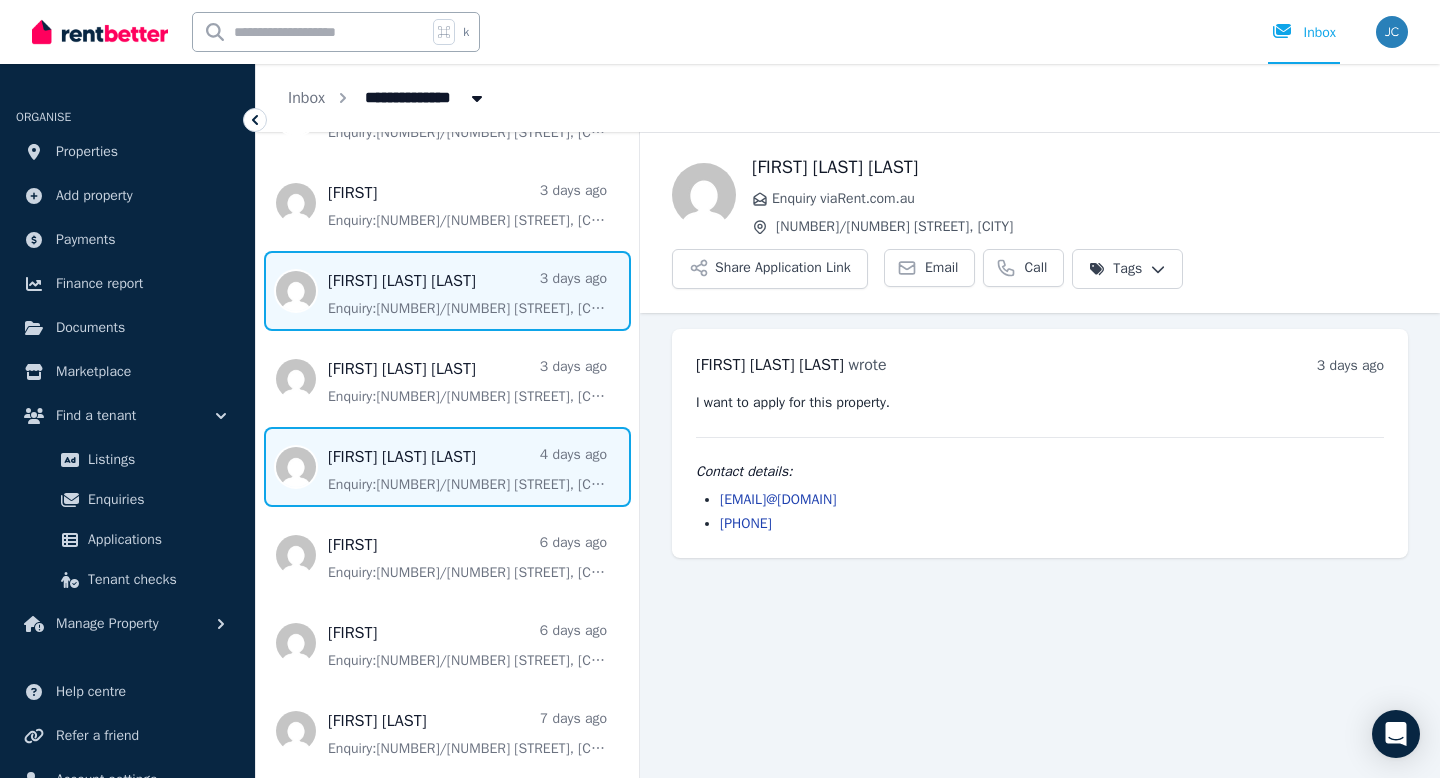 click at bounding box center [447, 467] 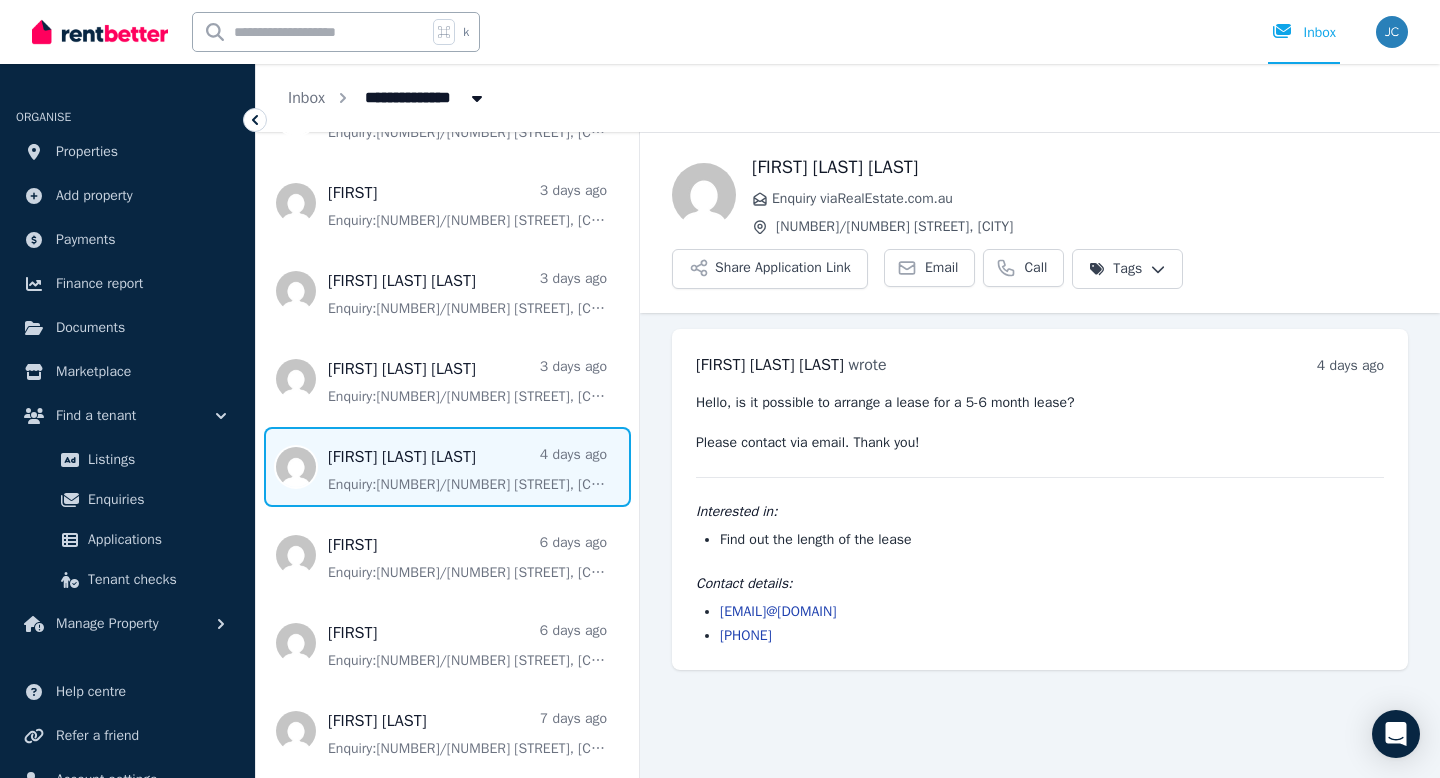 drag, startPoint x: 951, startPoint y: 609, endPoint x: 716, endPoint y: 608, distance: 235.00212 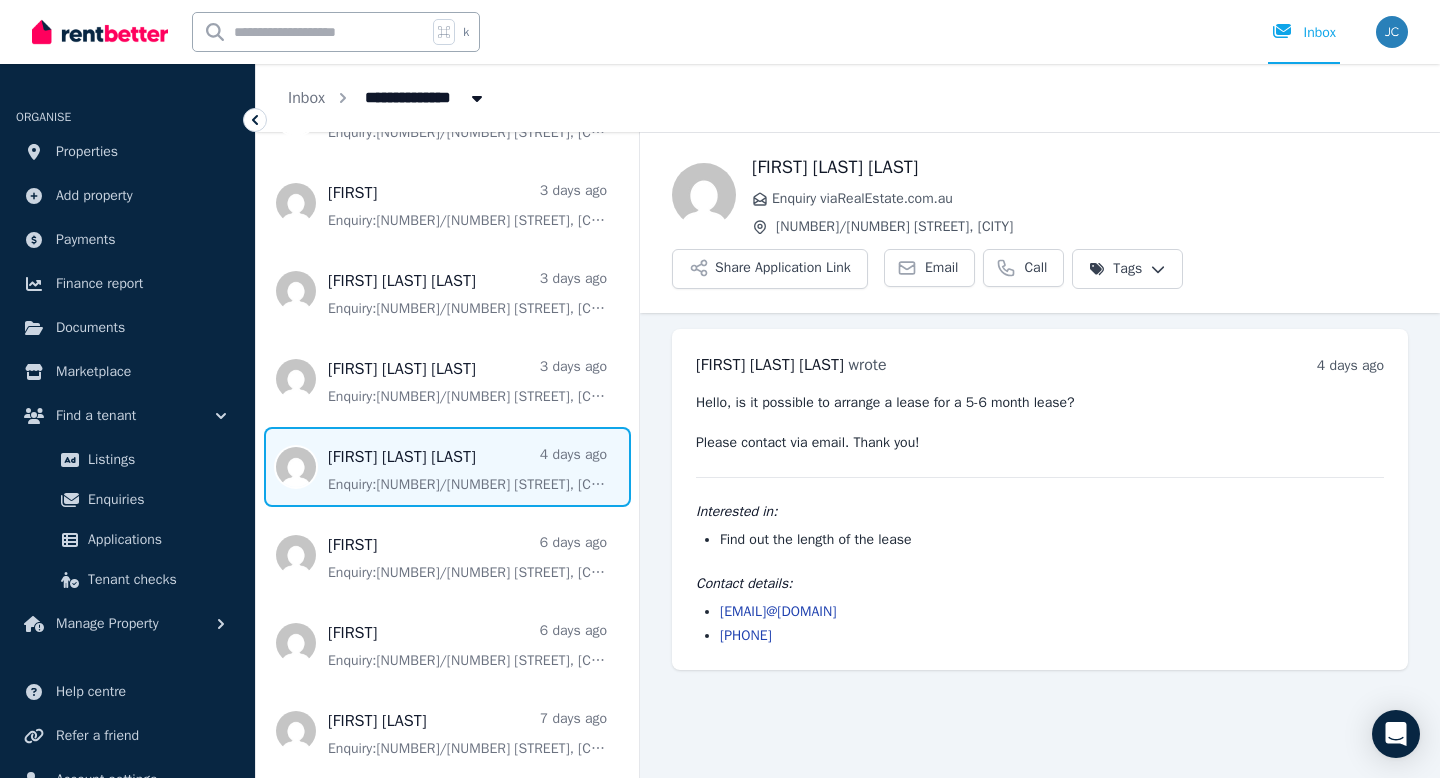 click on "[EMAIL]@[DOMAIN] [PHONE]" at bounding box center (1040, 624) 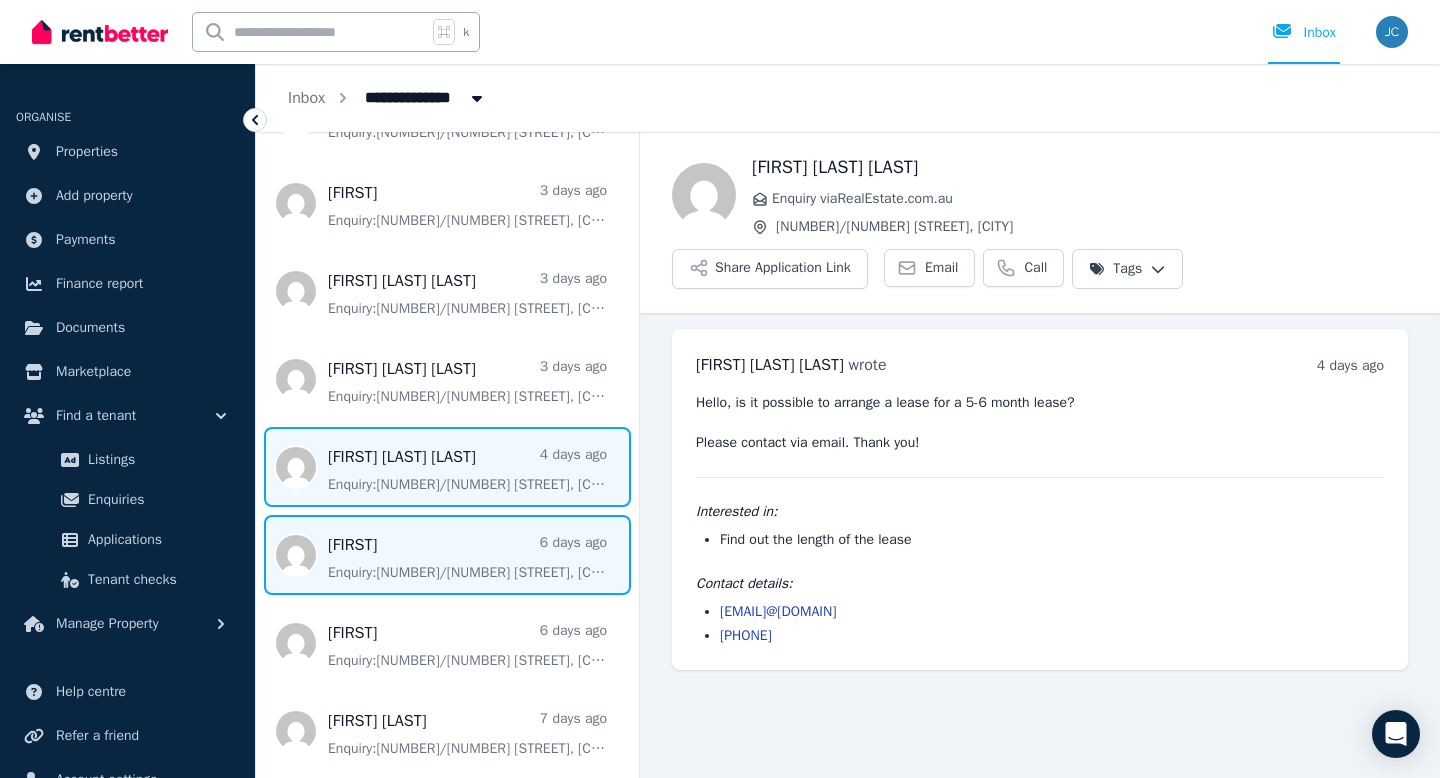 click at bounding box center (447, 555) 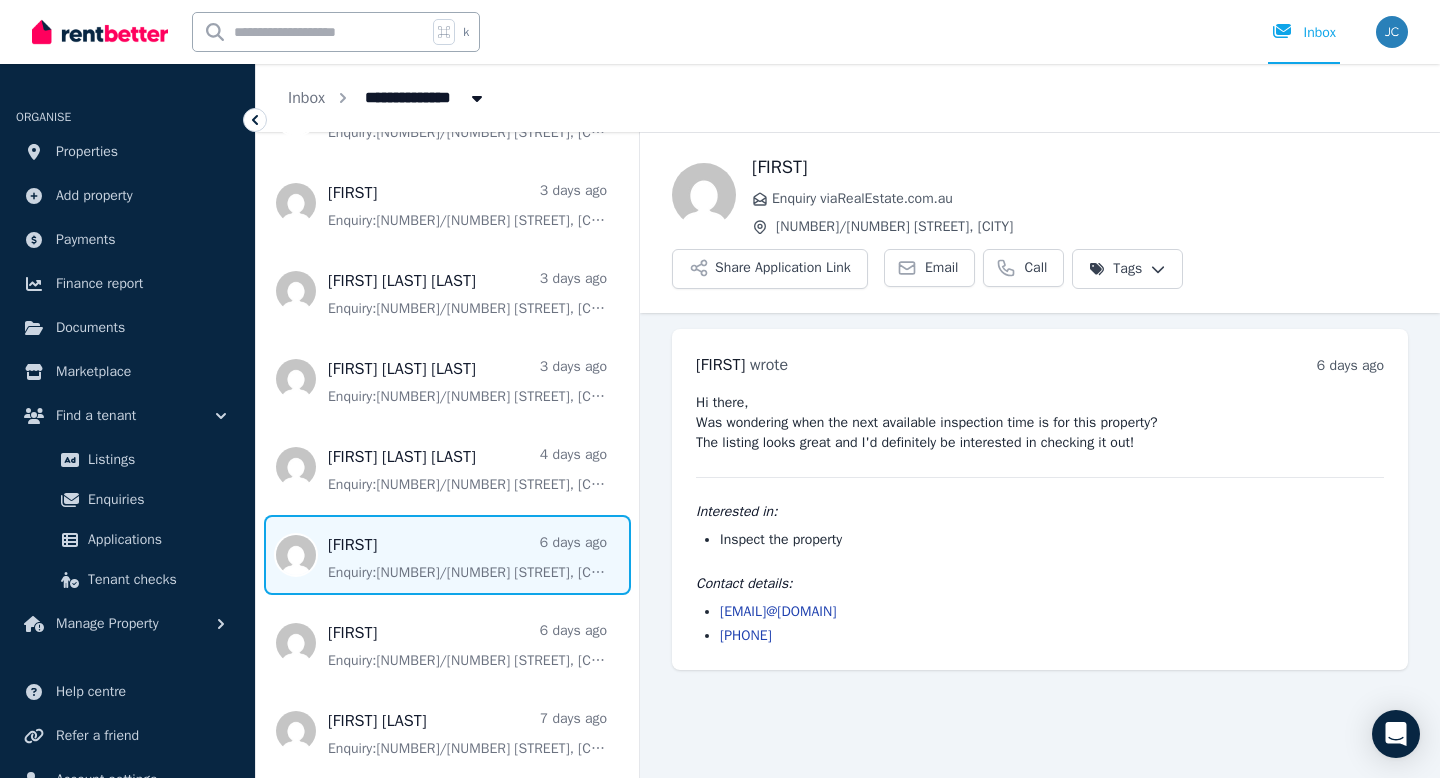drag, startPoint x: 838, startPoint y: 607, endPoint x: 719, endPoint y: 607, distance: 119 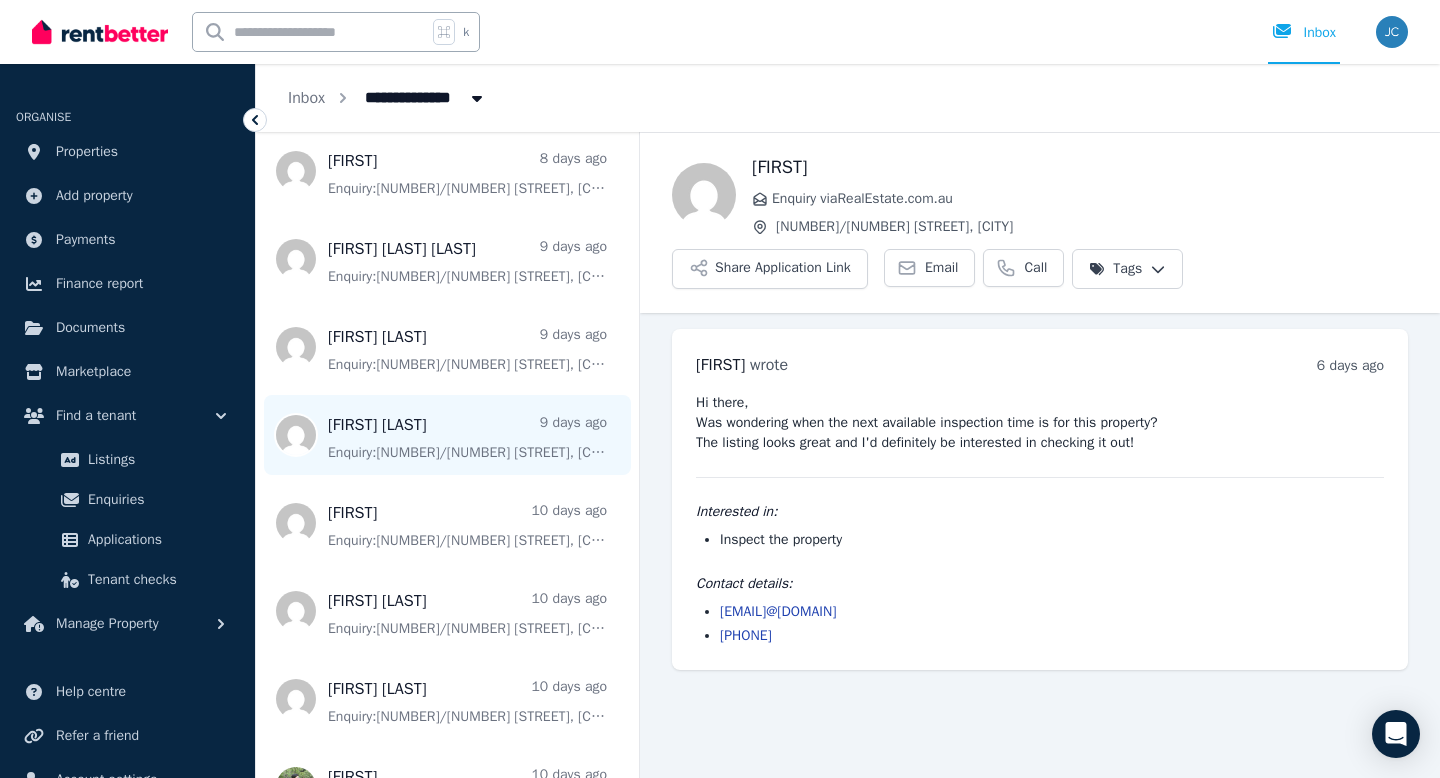 scroll, scrollTop: 1709, scrollLeft: 0, axis: vertical 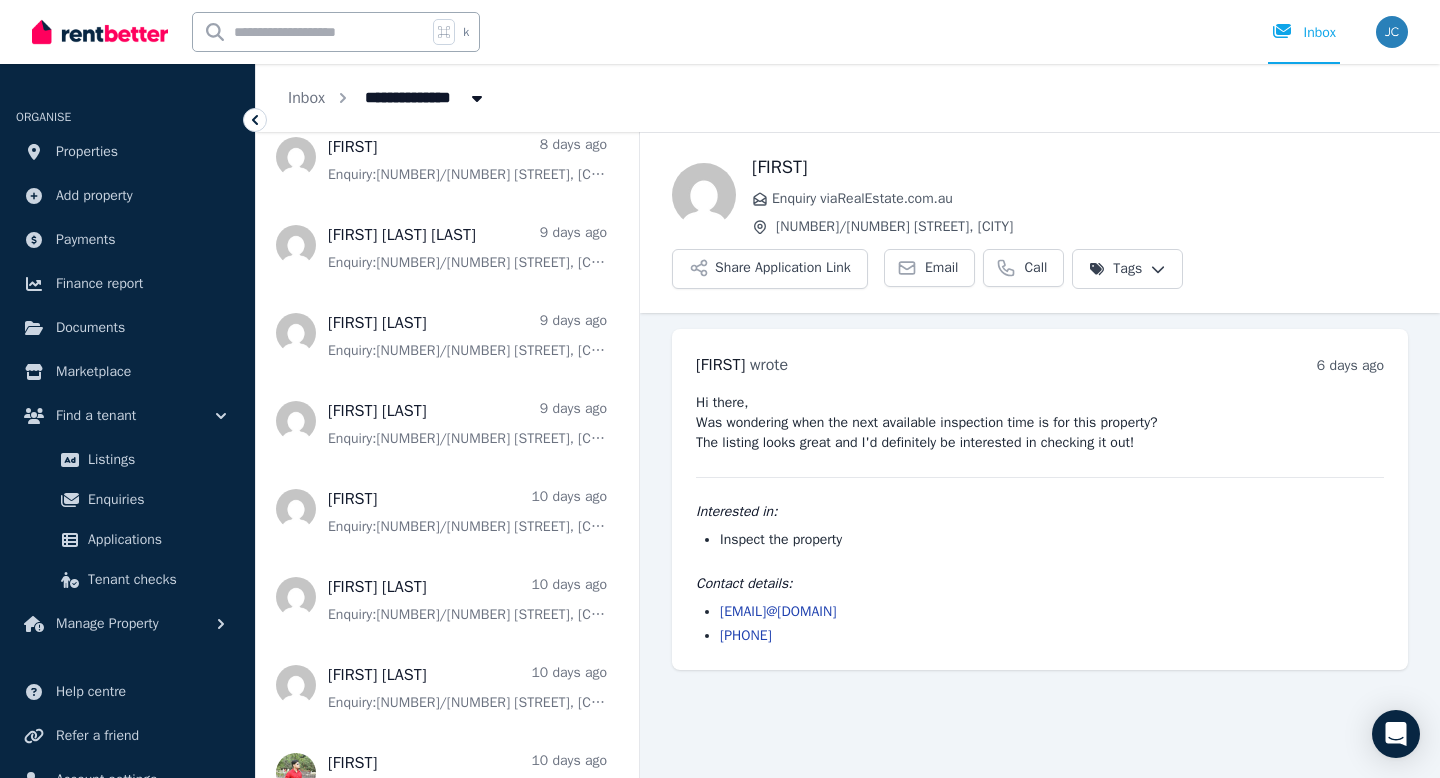 click at bounding box center (447, 69) 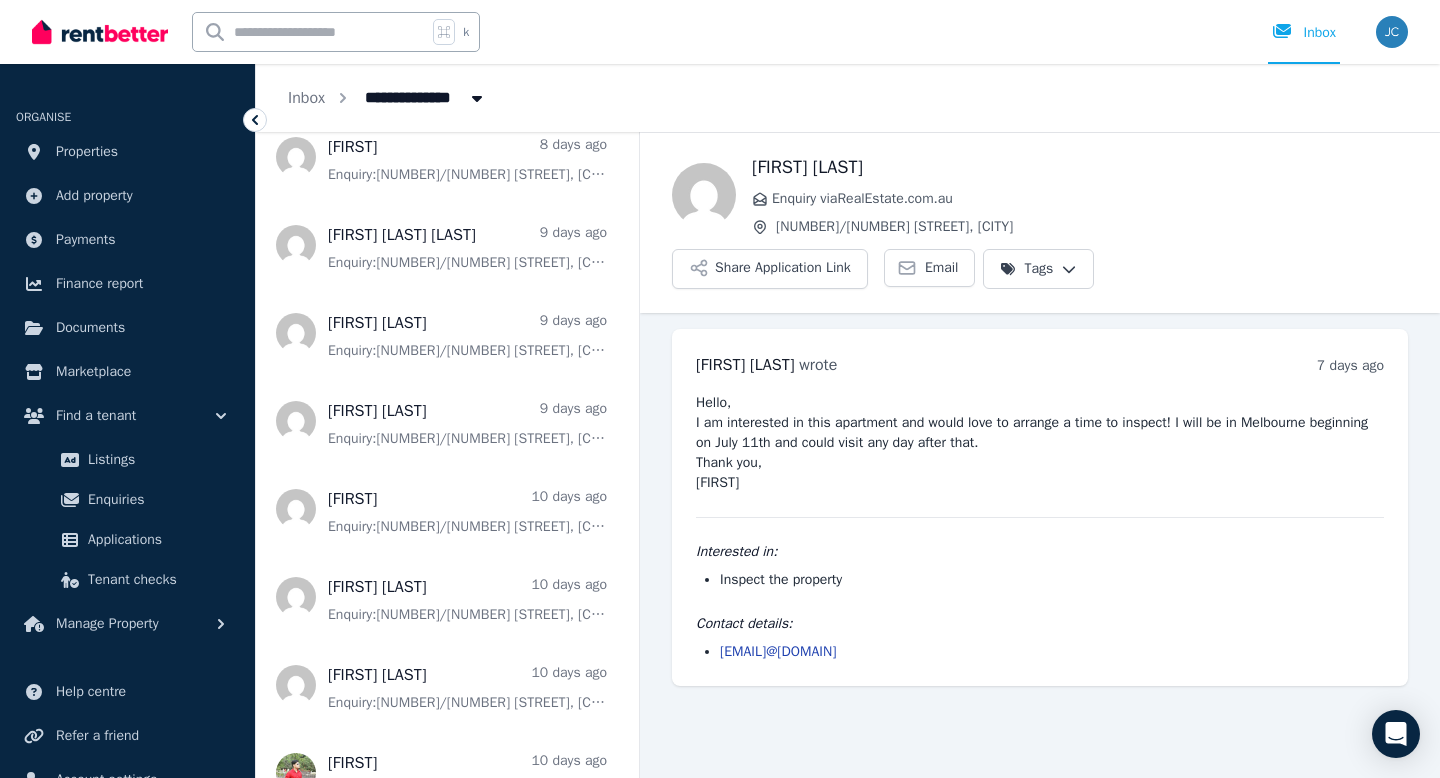 drag, startPoint x: 919, startPoint y: 599, endPoint x: 717, endPoint y: 600, distance: 202.00247 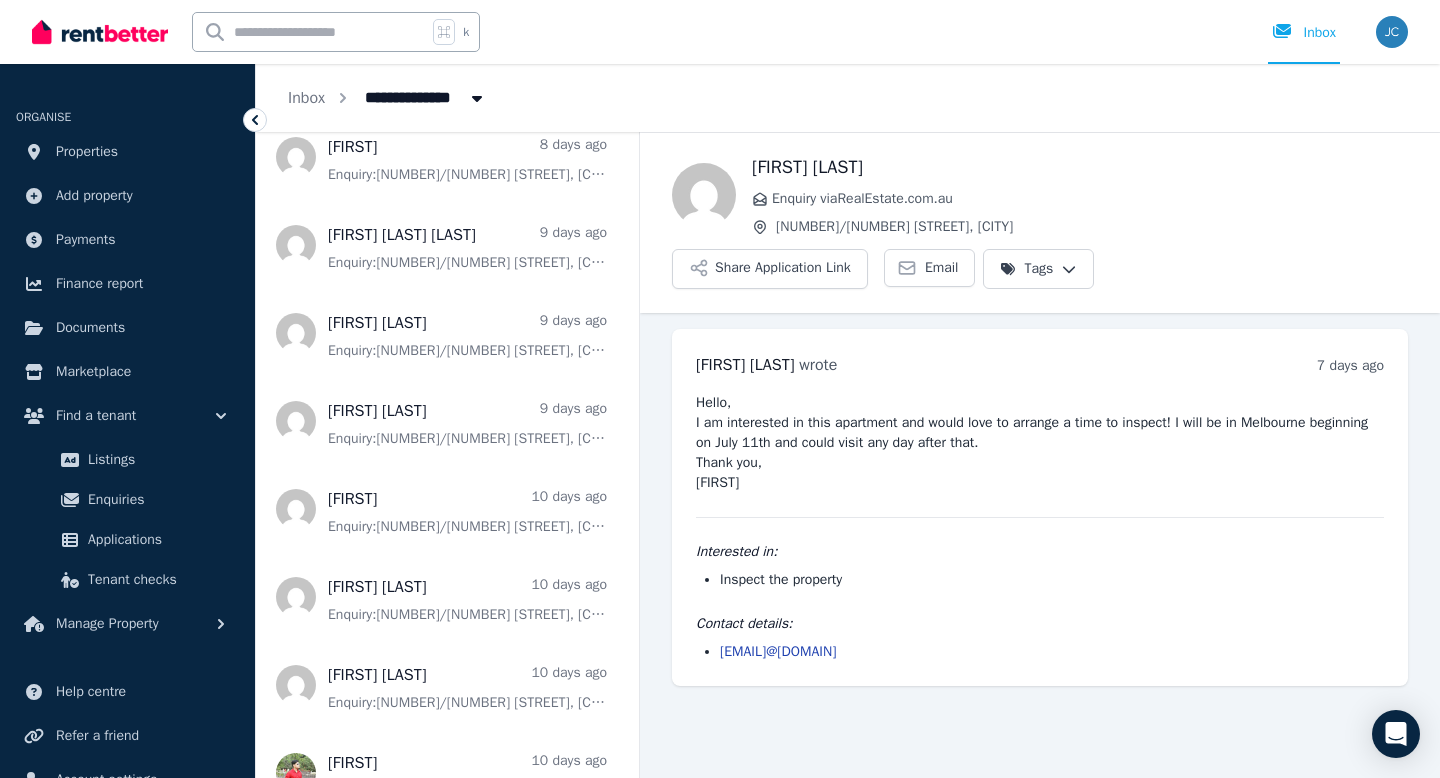 click on "[EMAIL]@[DOMAIN]" at bounding box center (1040, 652) 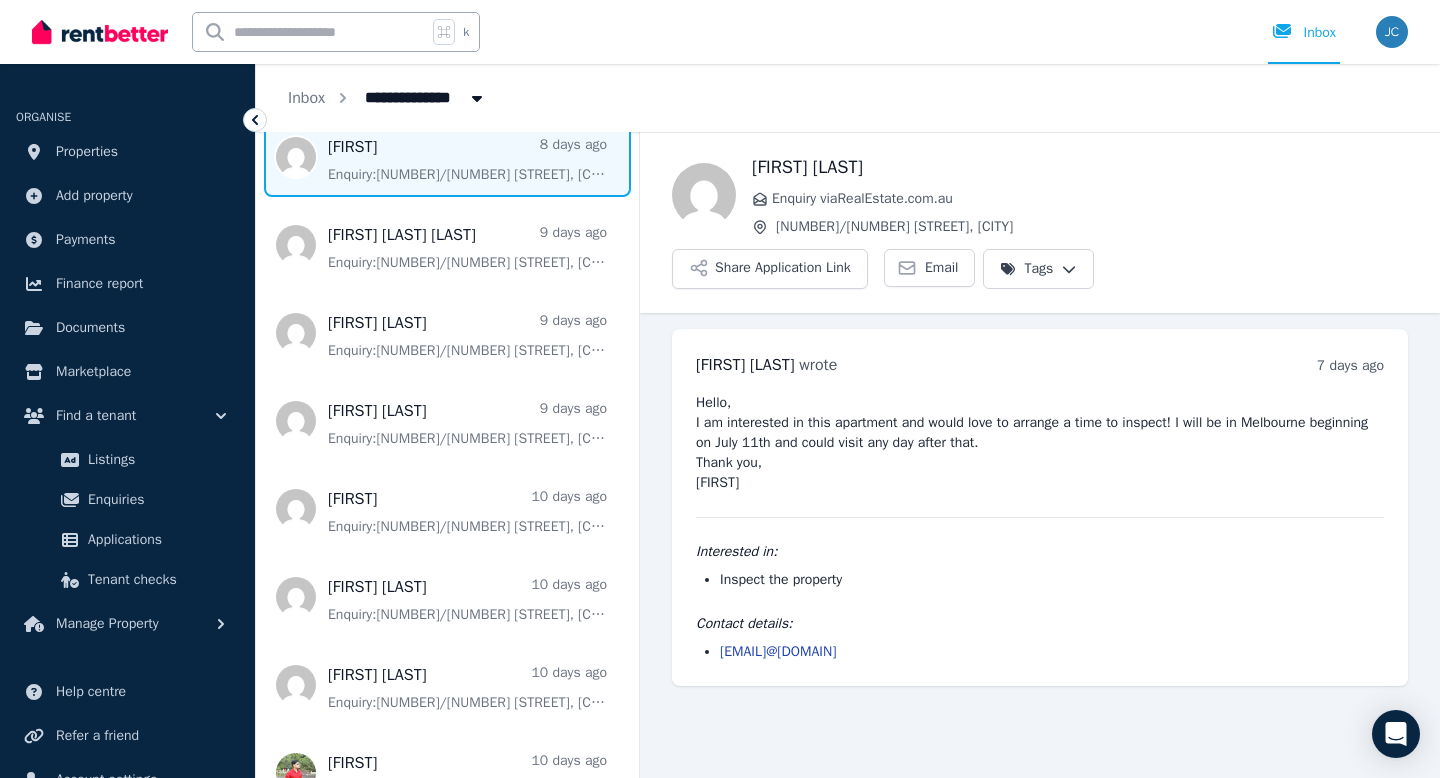 click at bounding box center (447, 157) 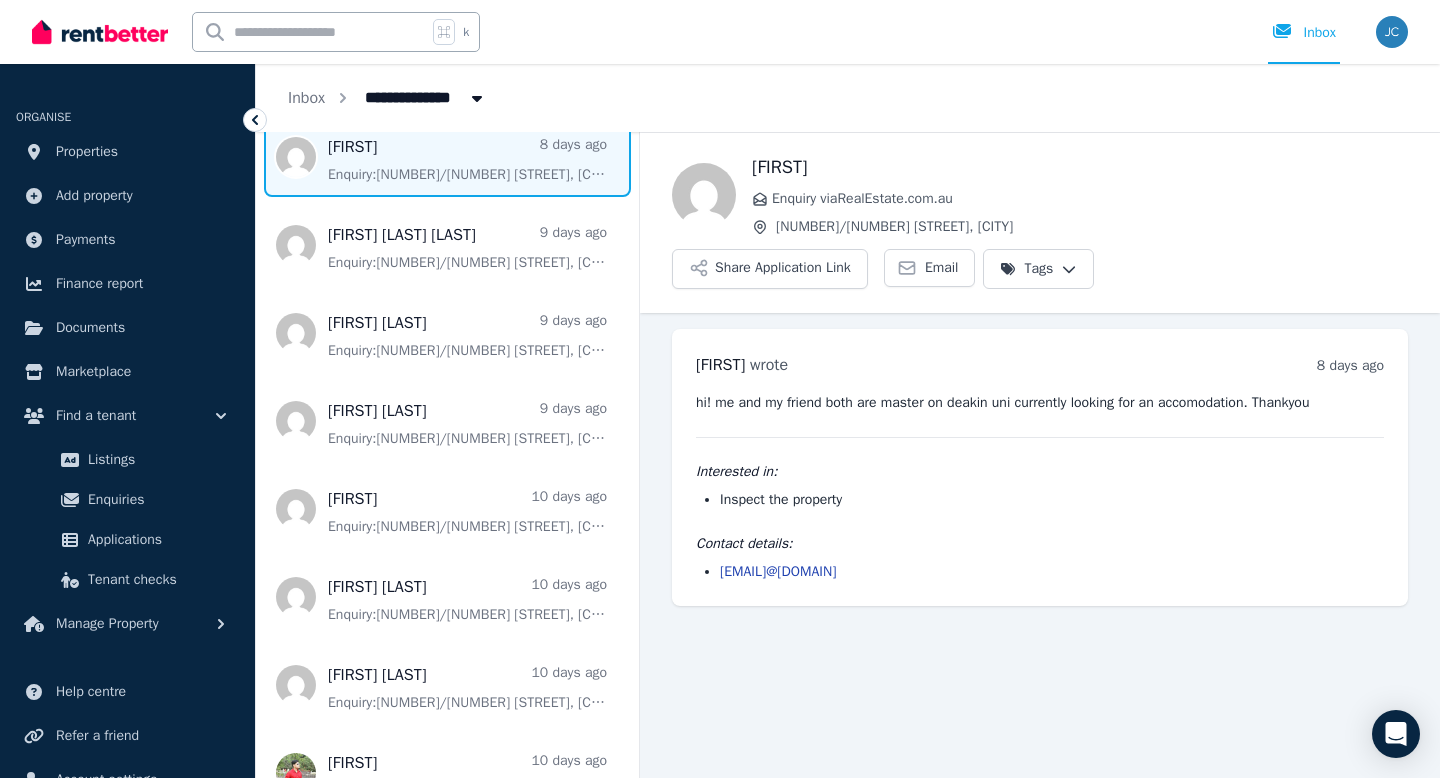 drag, startPoint x: 833, startPoint y: 516, endPoint x: 714, endPoint y: 516, distance: 119 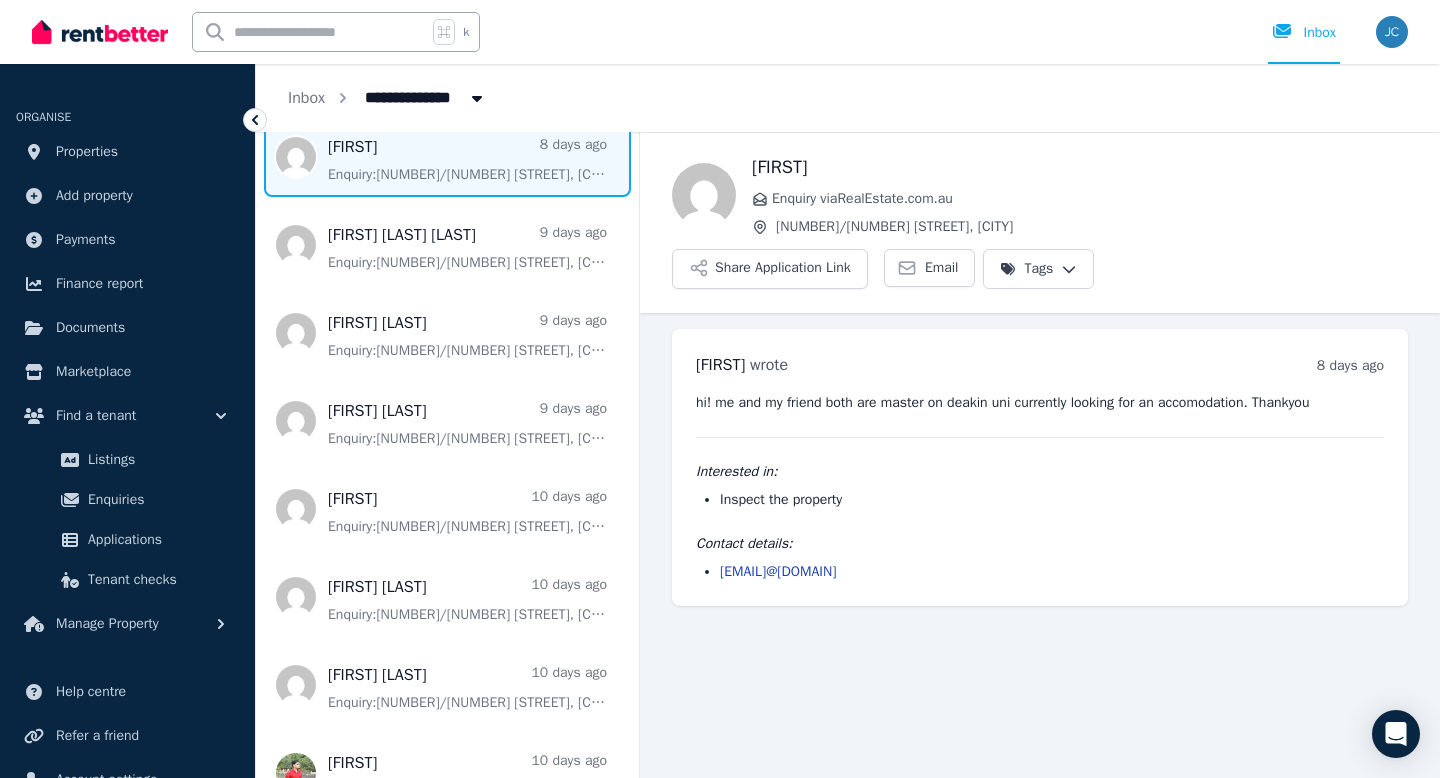 click on "[EMAIL]@[DOMAIN]" at bounding box center (1040, 572) 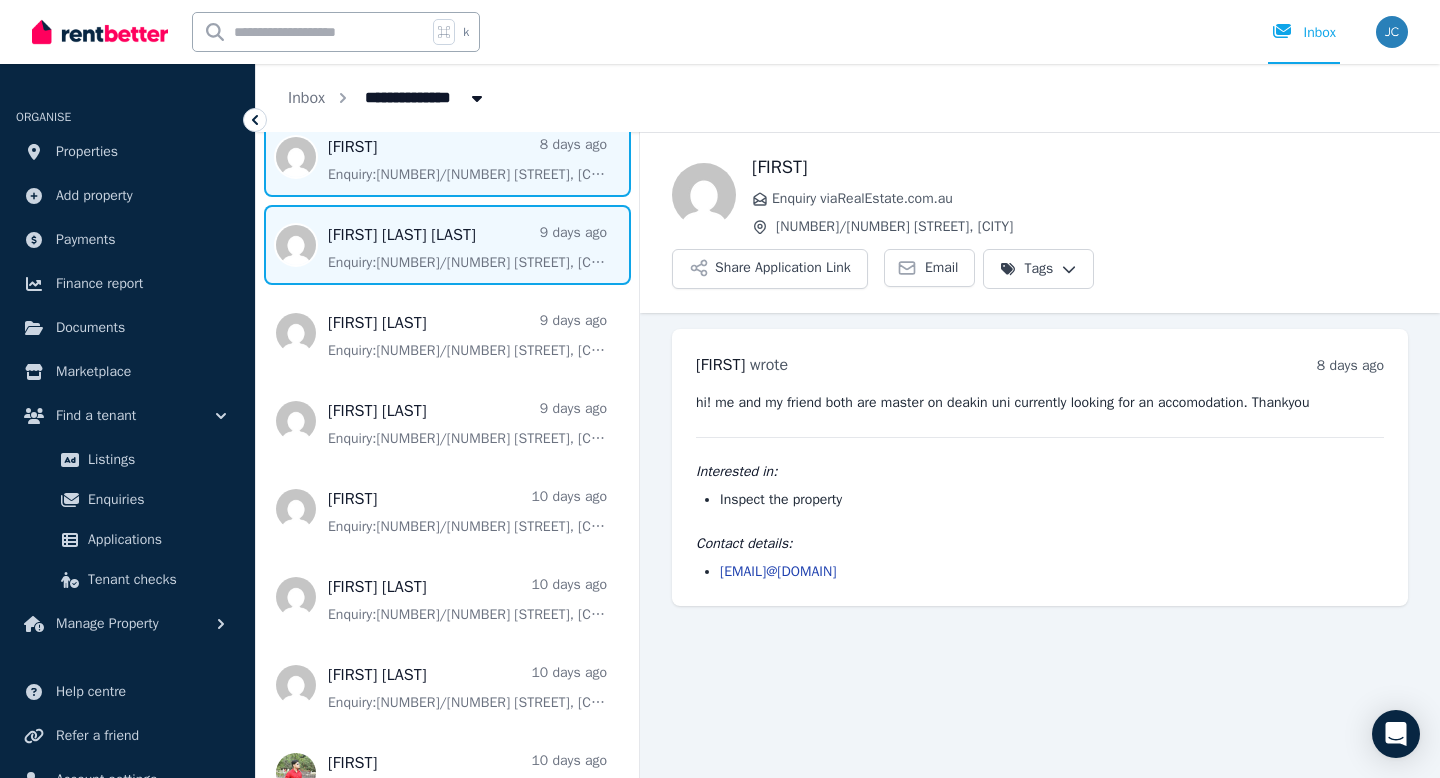 click at bounding box center [447, 245] 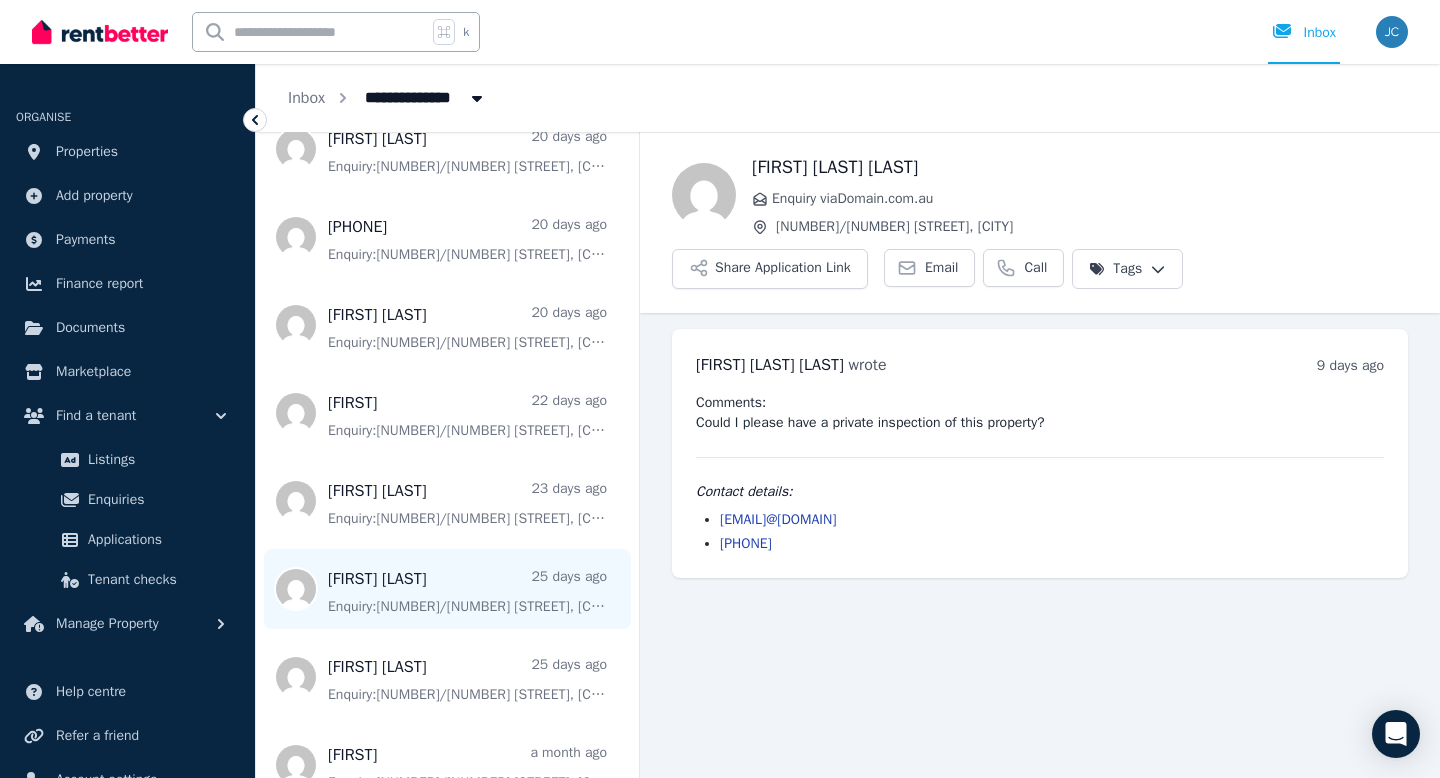 scroll, scrollTop: 3631, scrollLeft: 0, axis: vertical 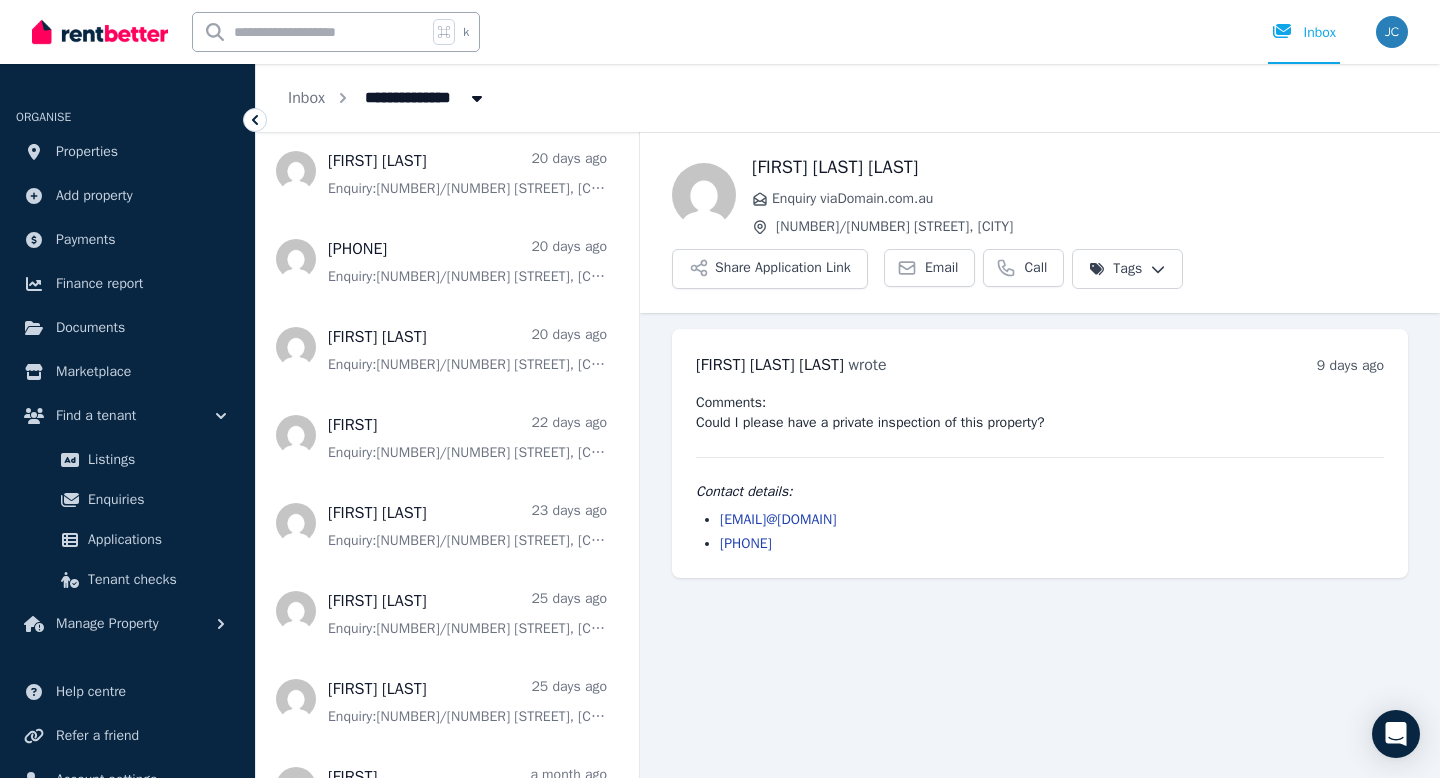 drag, startPoint x: 871, startPoint y: 517, endPoint x: 704, endPoint y: 520, distance: 167.02695 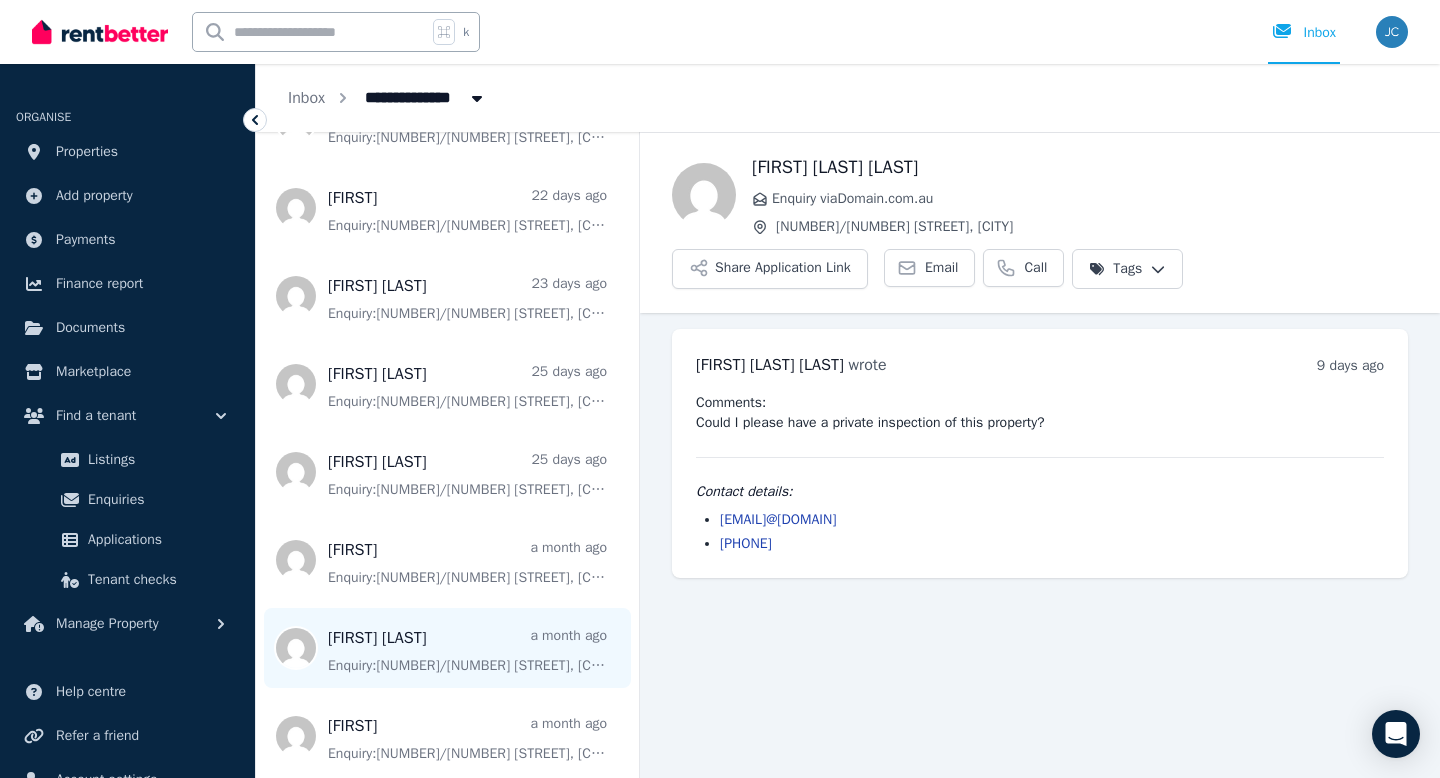 scroll, scrollTop: 3998, scrollLeft: 0, axis: vertical 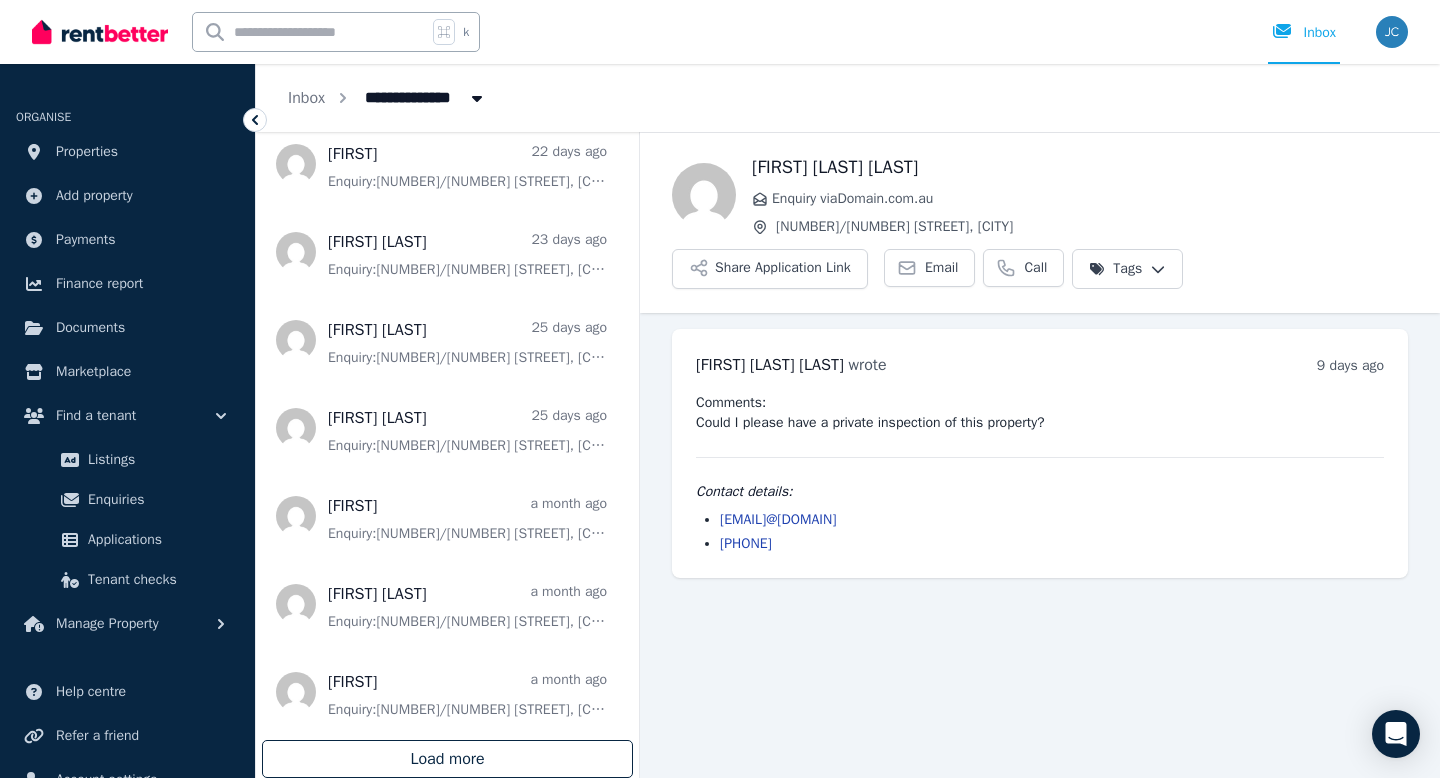 click on "Load more" at bounding box center (447, 759) 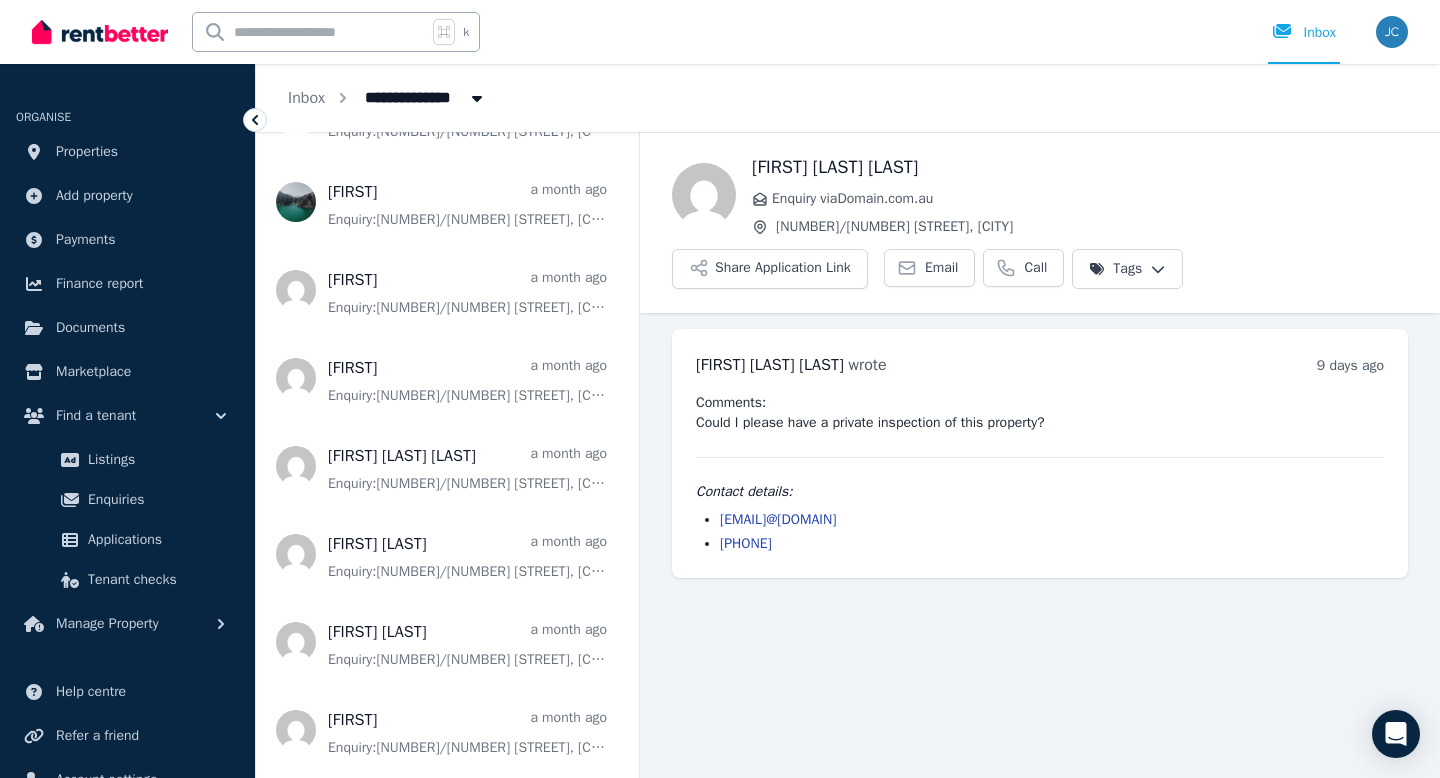 scroll, scrollTop: 4576, scrollLeft: 0, axis: vertical 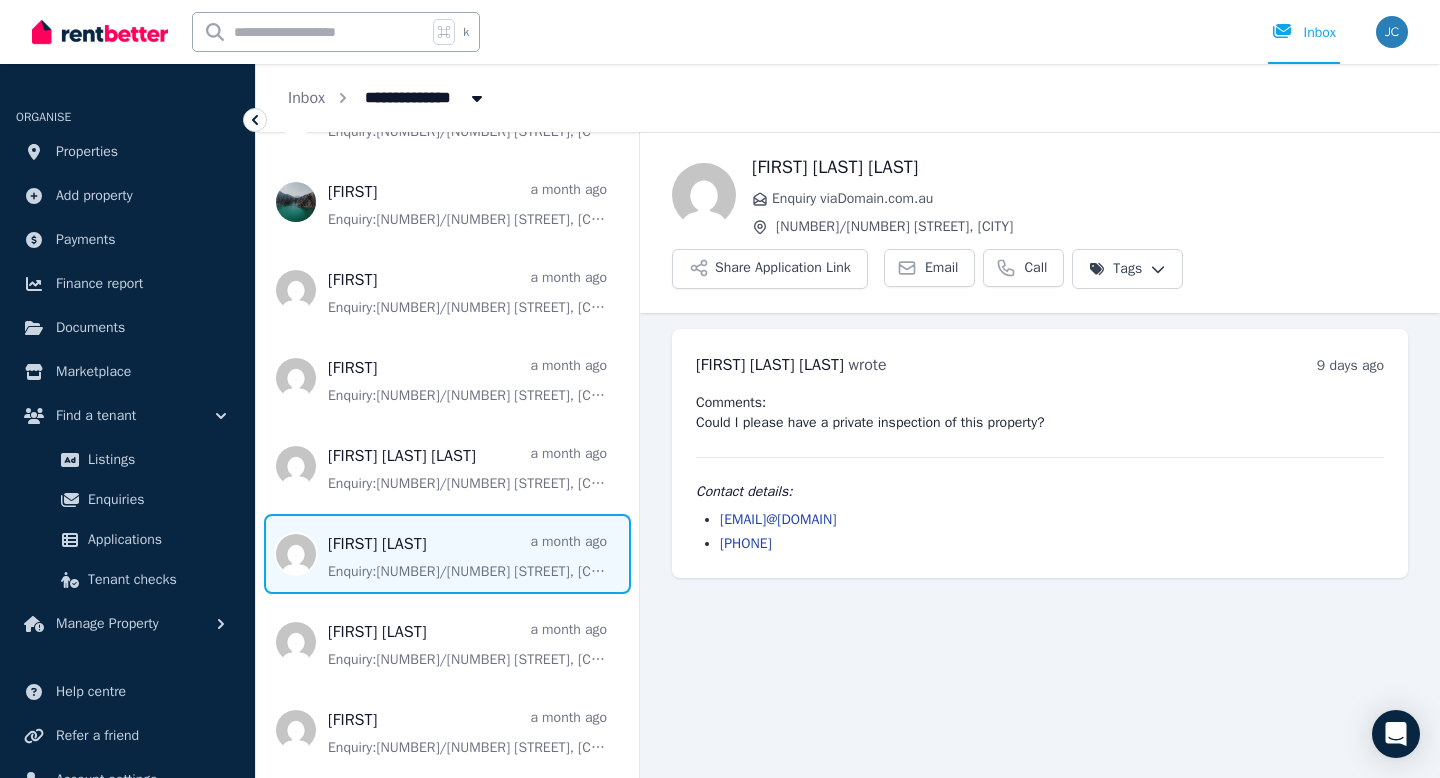 click at bounding box center [447, 554] 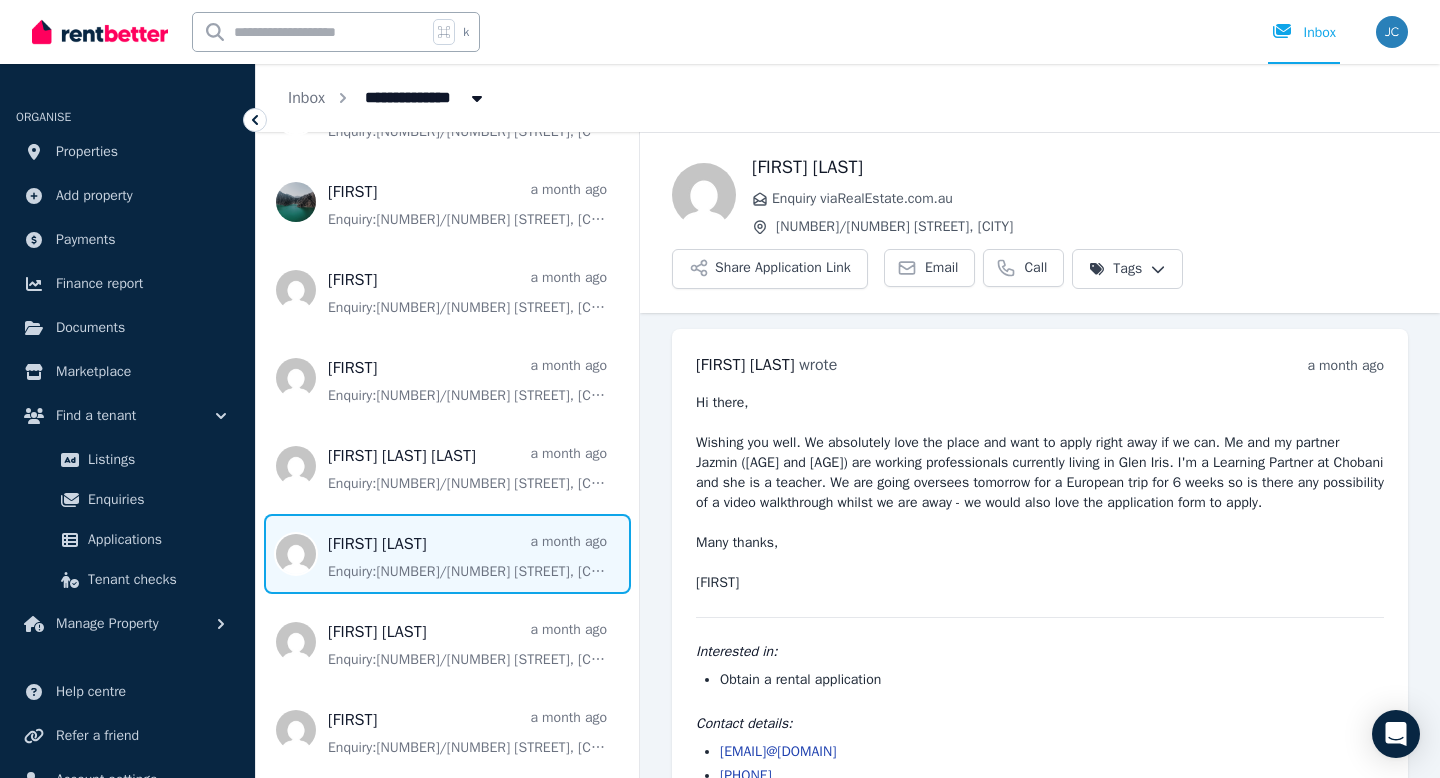 scroll, scrollTop: 48, scrollLeft: 0, axis: vertical 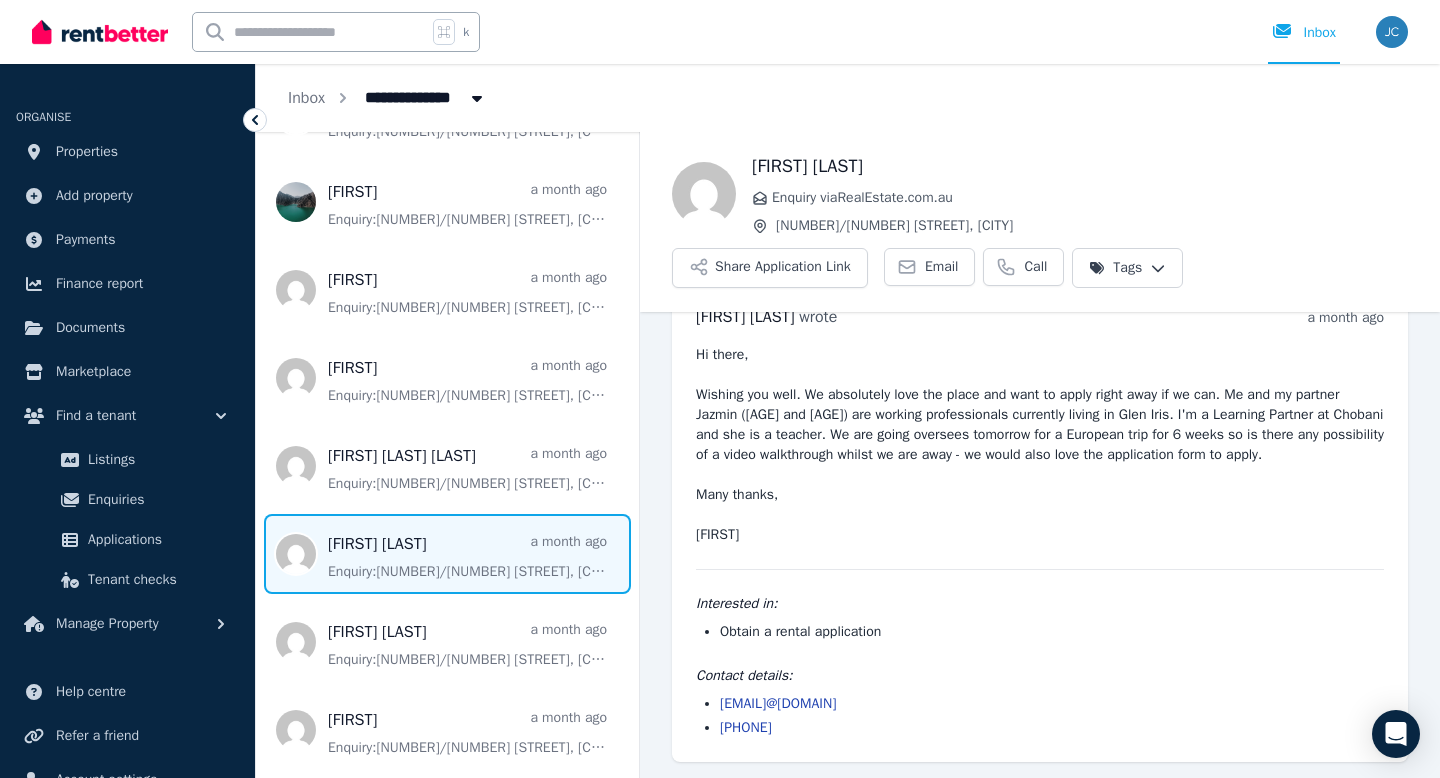 drag, startPoint x: 809, startPoint y: 699, endPoint x: 718, endPoint y: 704, distance: 91.13726 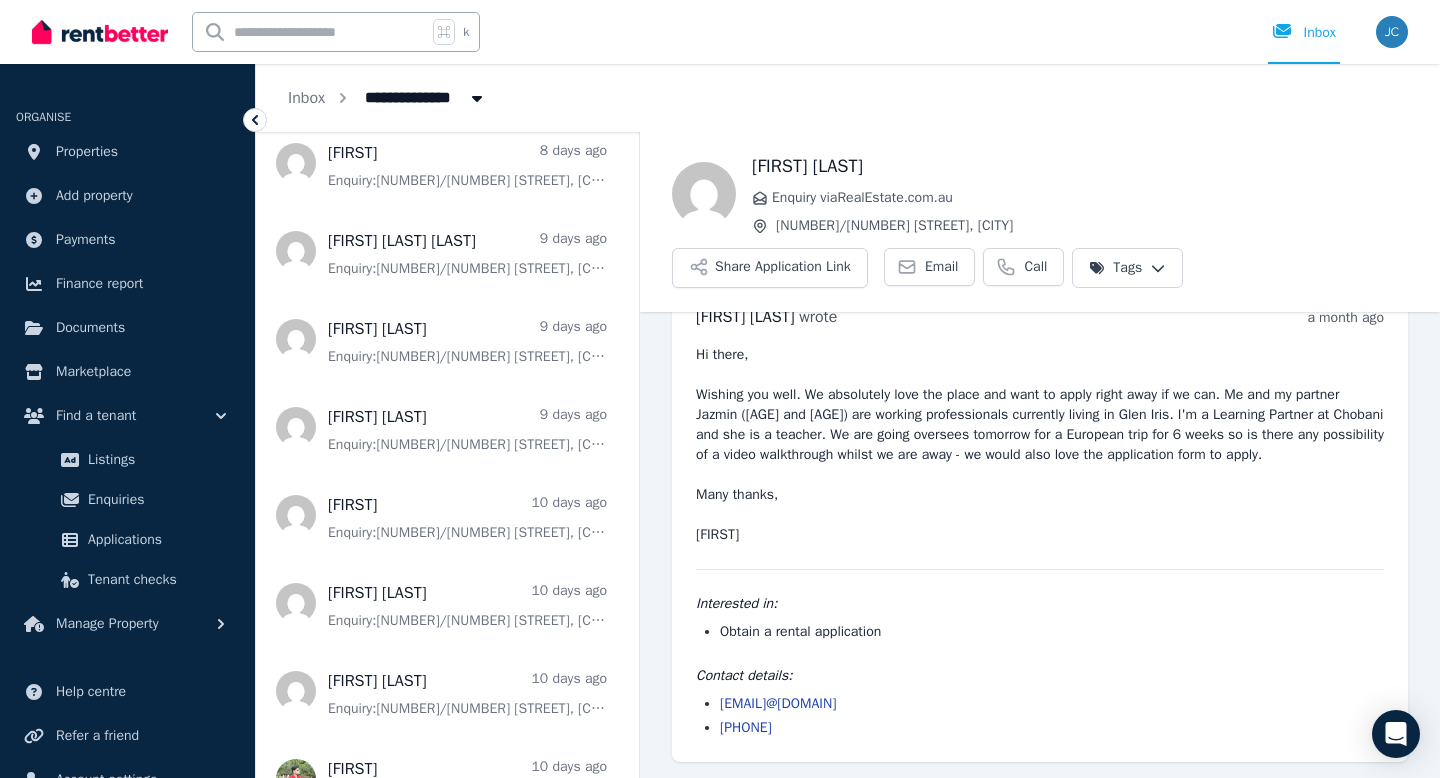 scroll, scrollTop: 1687, scrollLeft: 0, axis: vertical 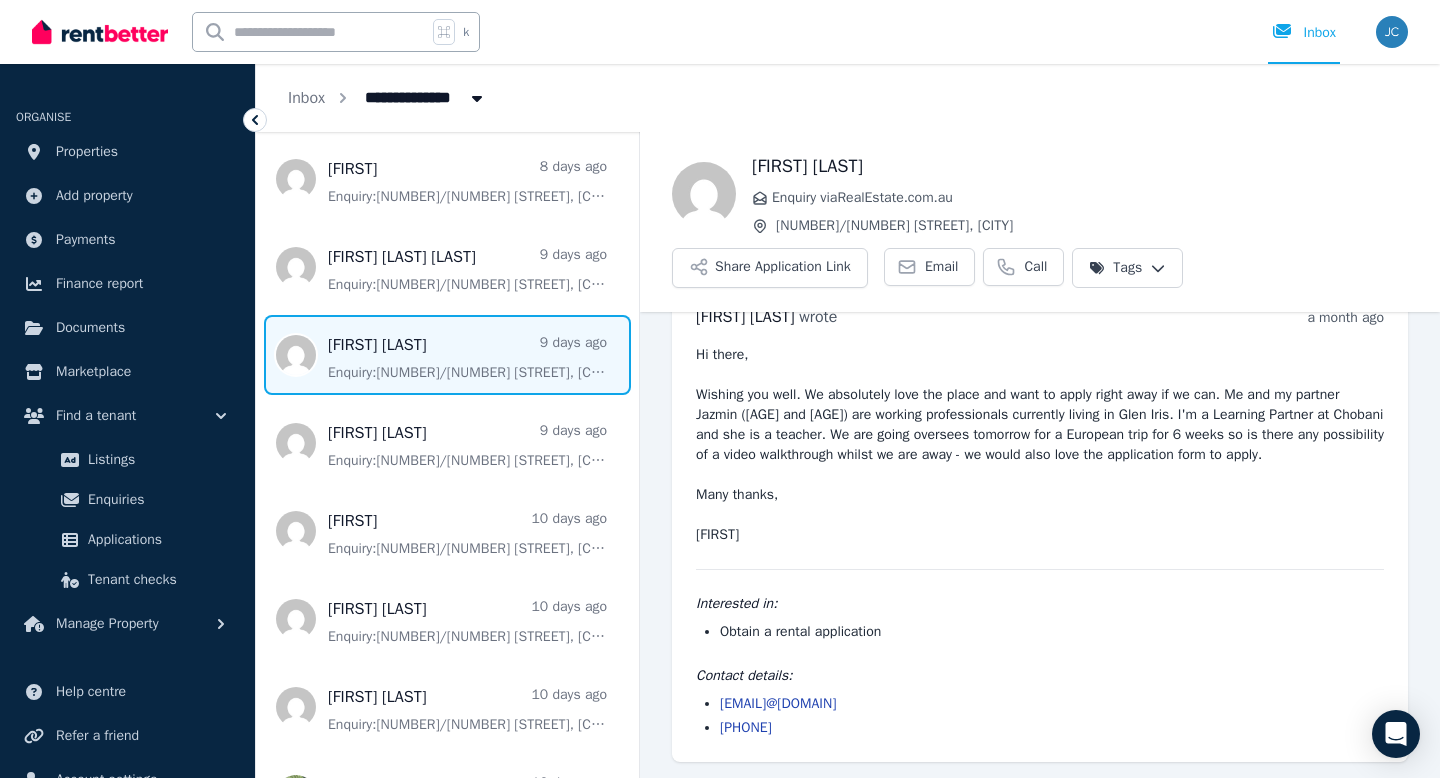 click at bounding box center (447, 355) 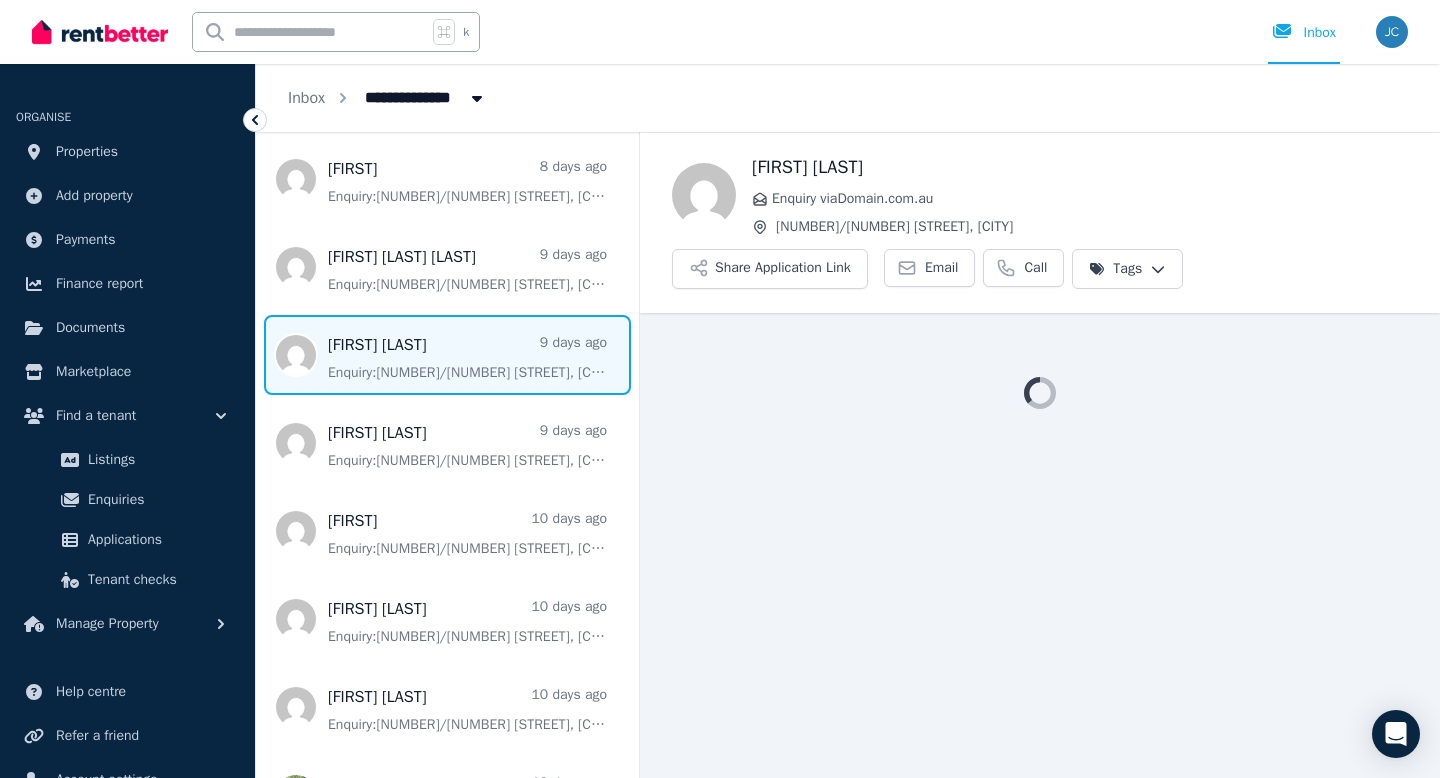 scroll, scrollTop: 0, scrollLeft: 0, axis: both 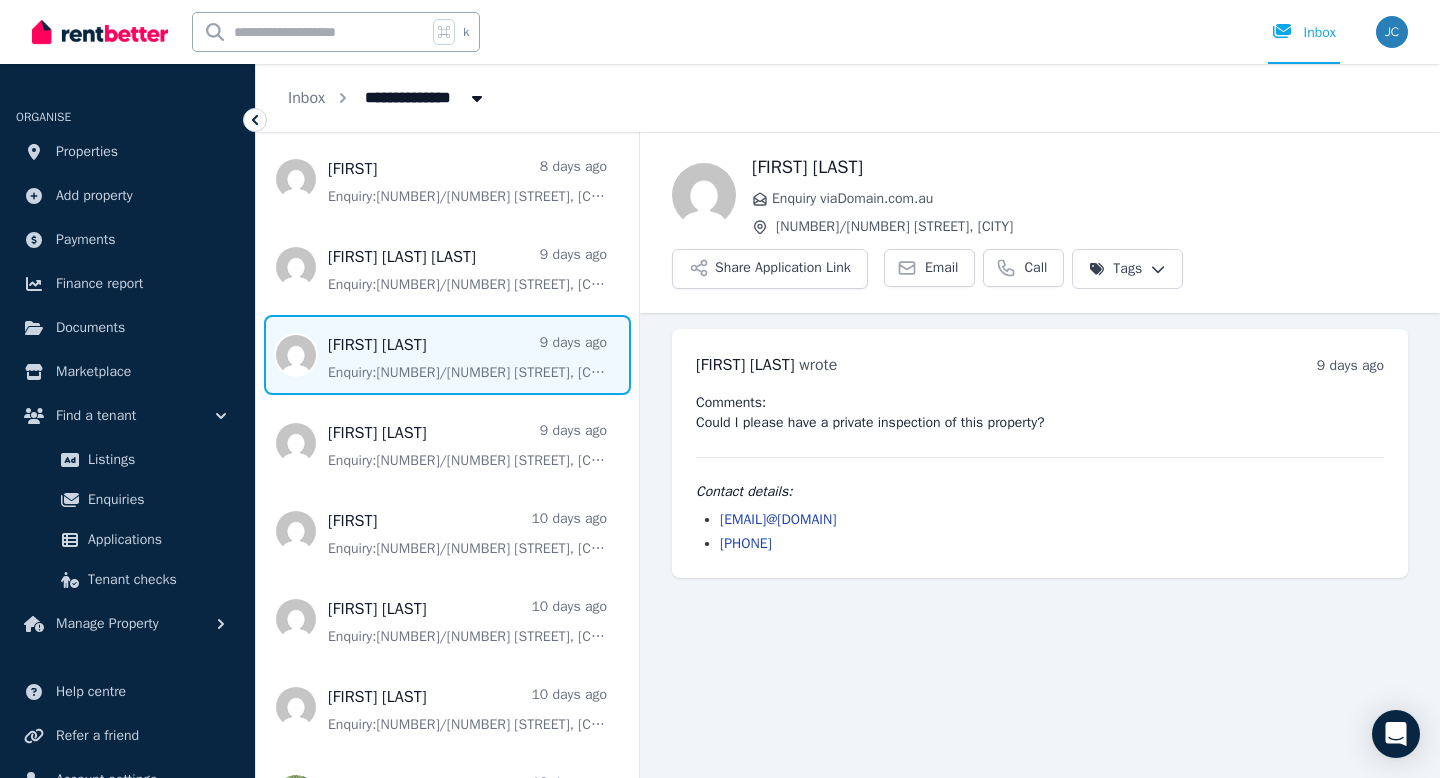 drag, startPoint x: 885, startPoint y: 514, endPoint x: 702, endPoint y: 523, distance: 183.22118 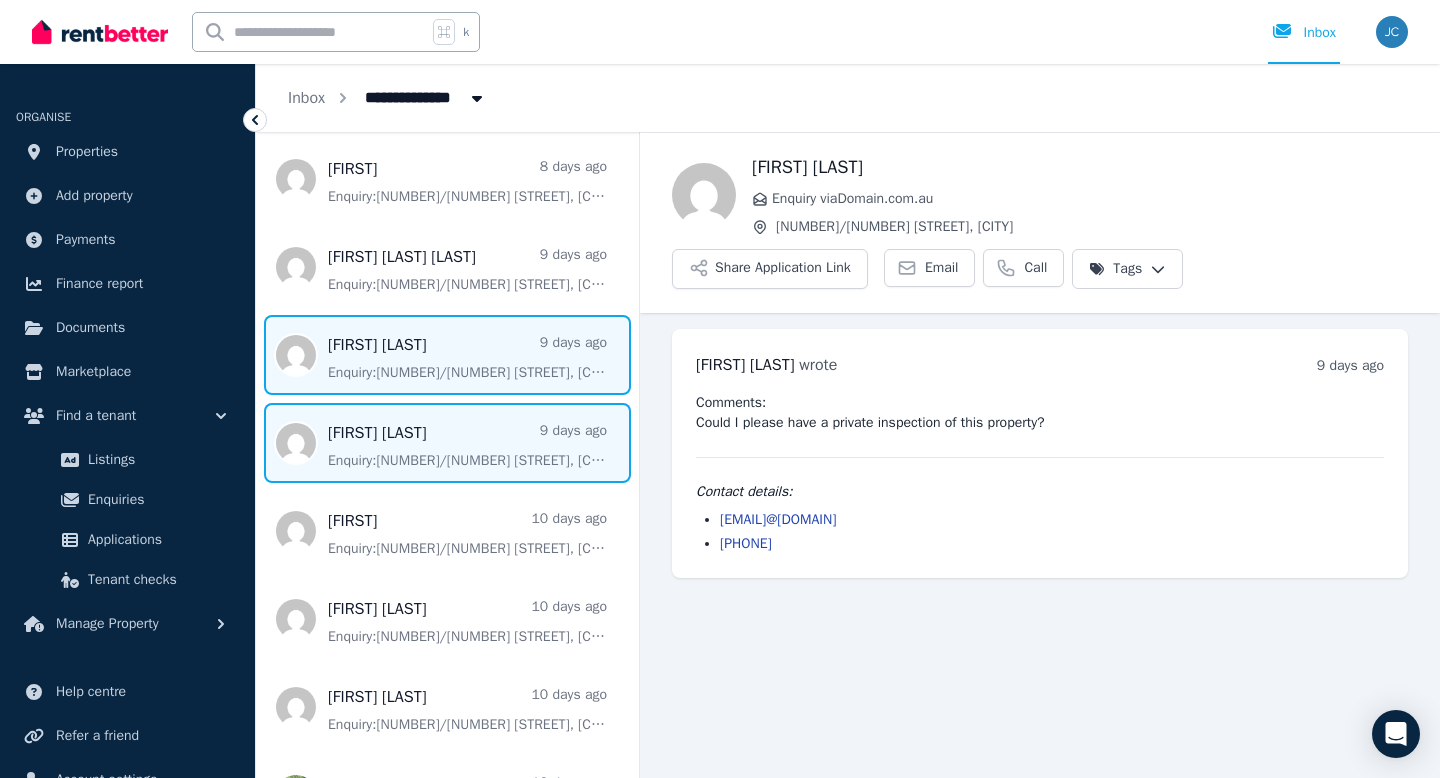 click at bounding box center (447, 443) 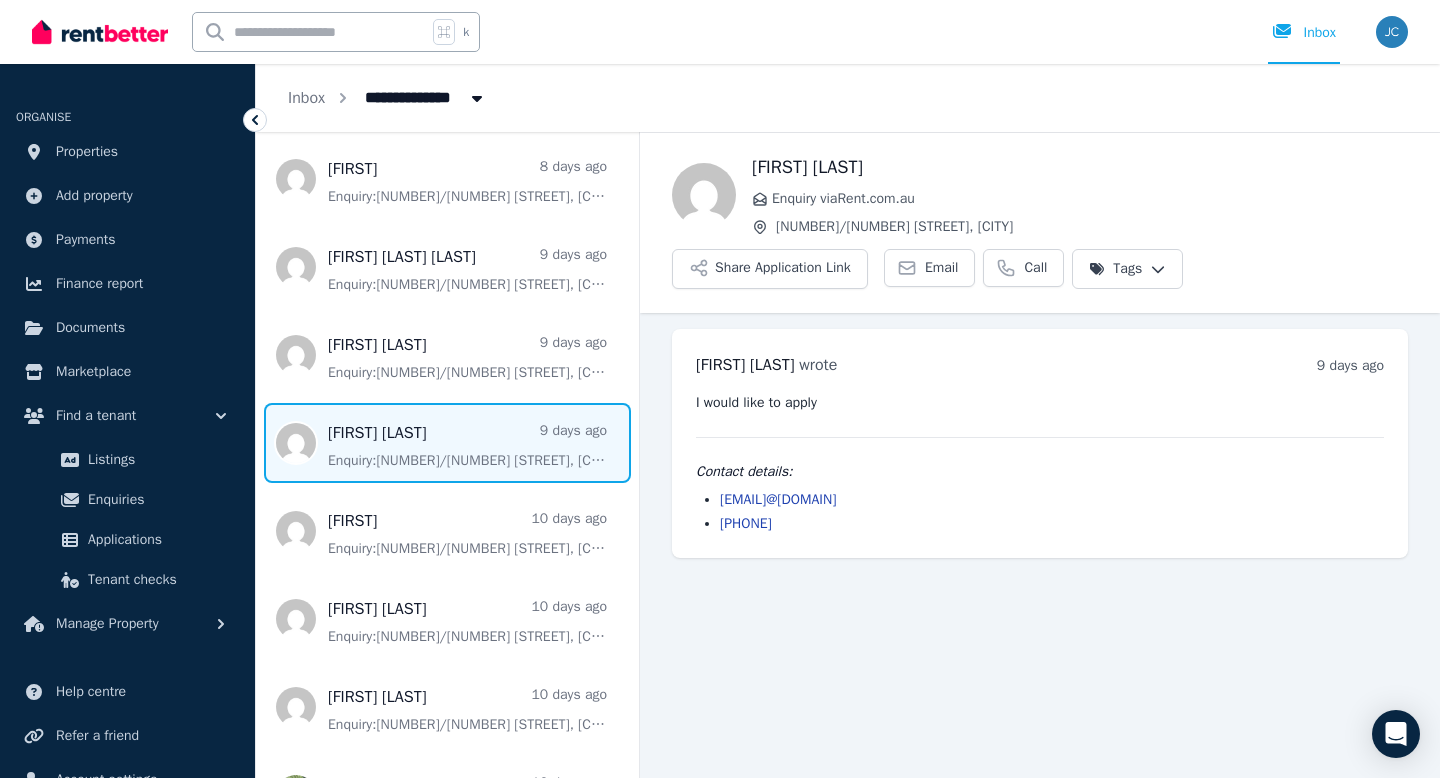 drag, startPoint x: 860, startPoint y: 493, endPoint x: 715, endPoint y: 494, distance: 145.00345 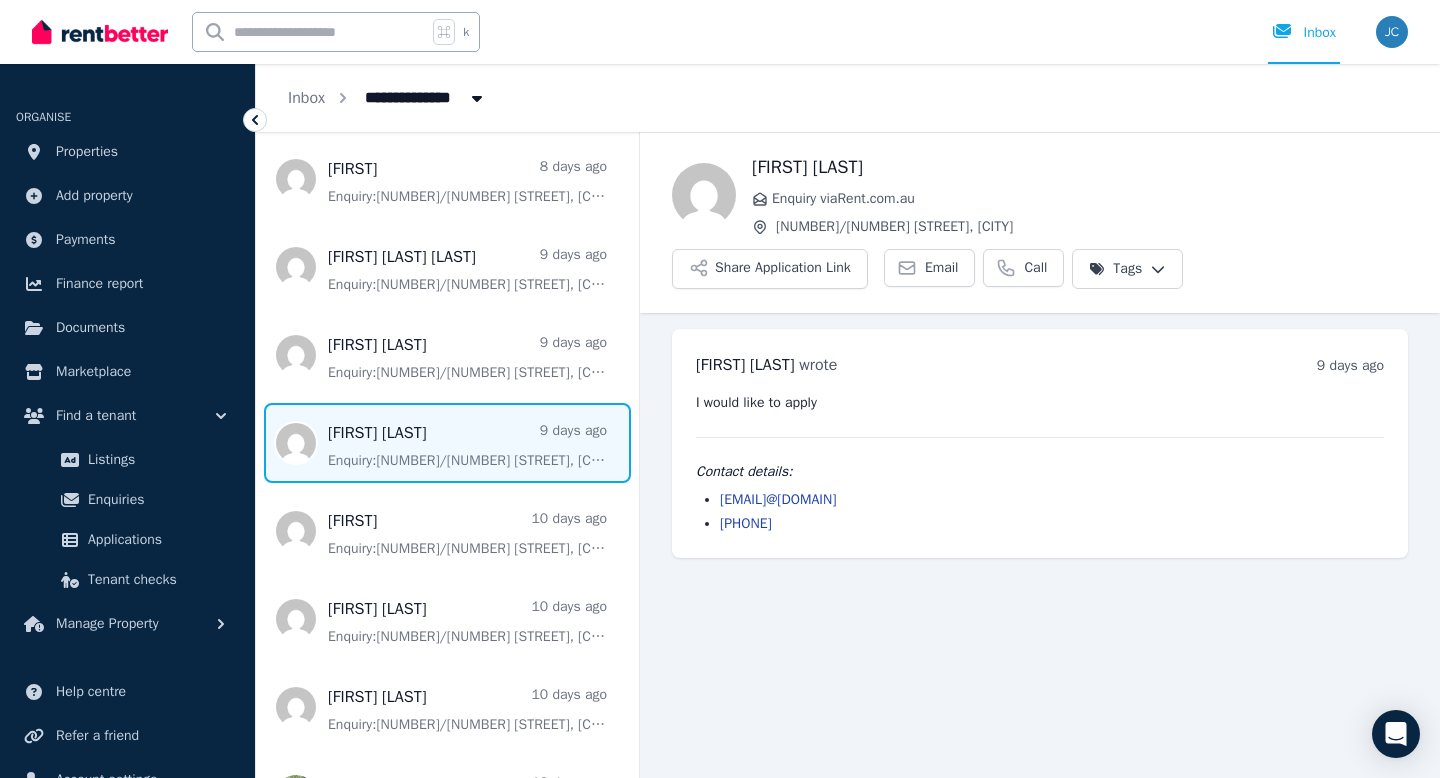 click on "[EMAIL]@[DOMAIN] [PHONE]" at bounding box center [1040, 512] 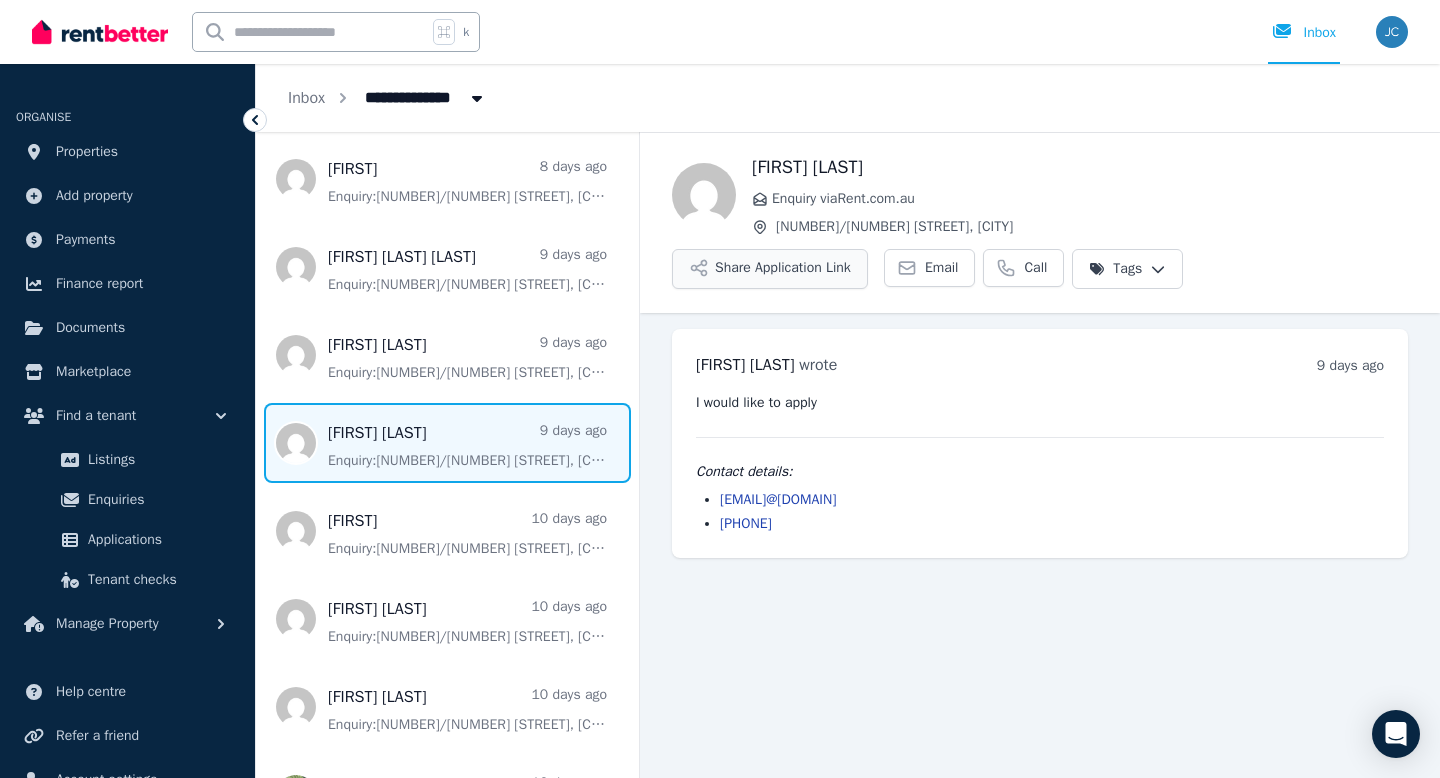 click on "Share Application Link" at bounding box center [770, 269] 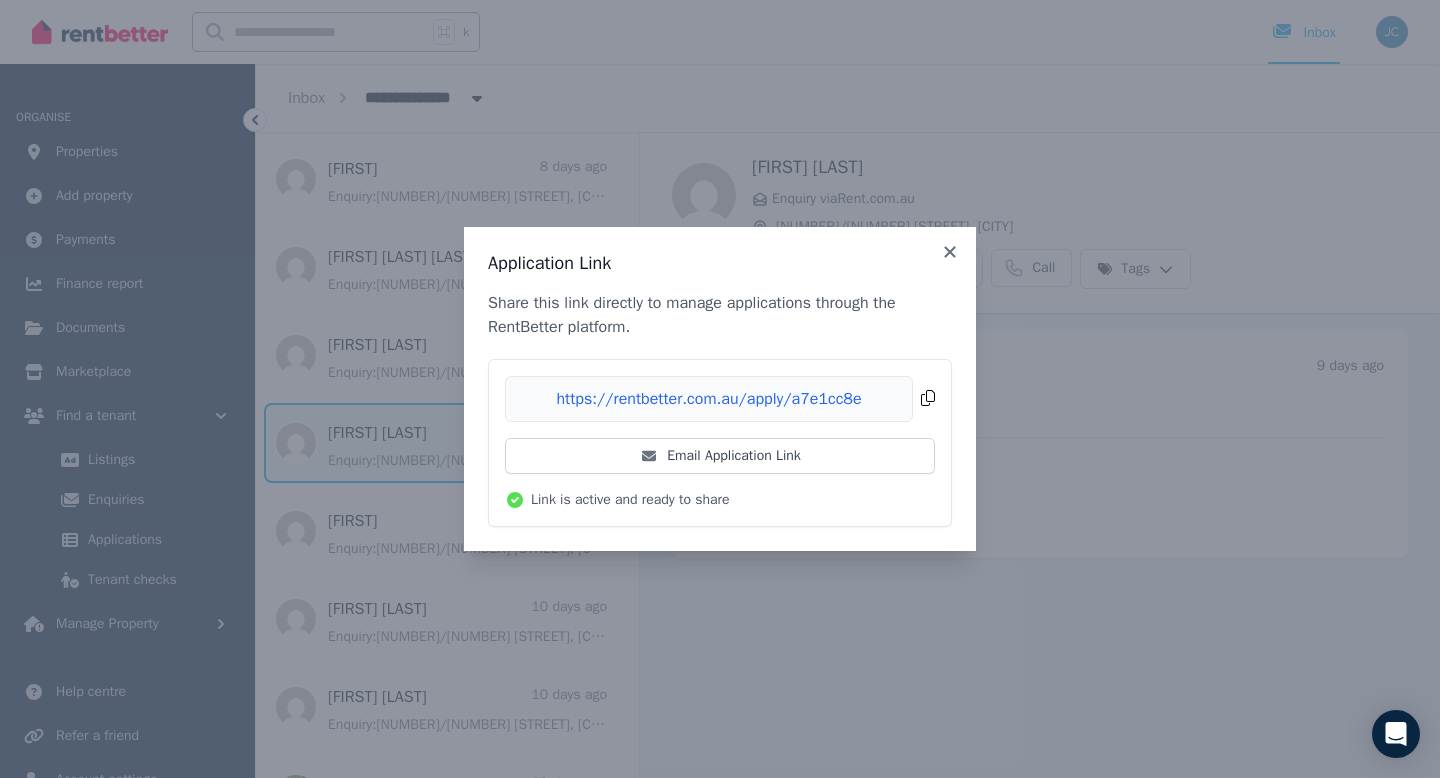 click on "Copied!" at bounding box center [720, 399] 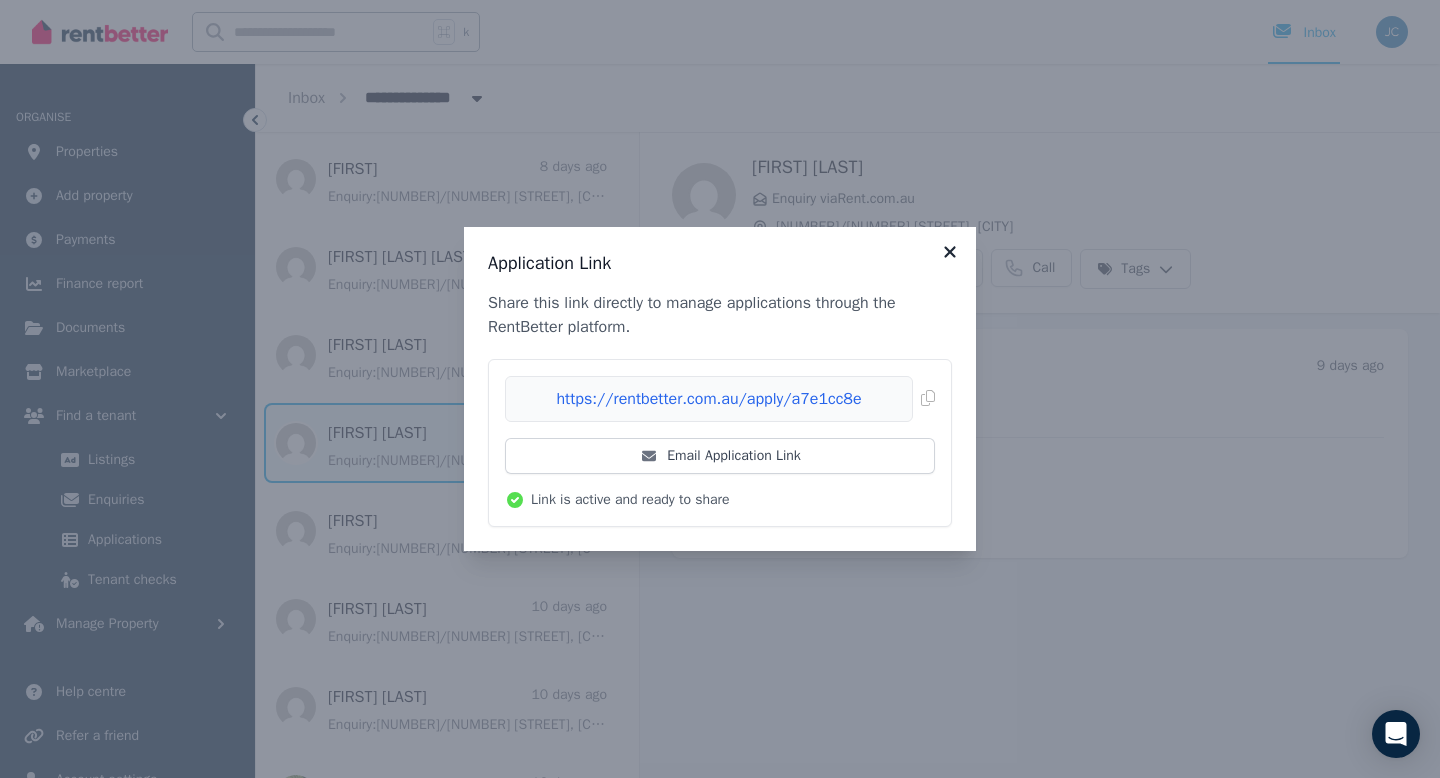 click 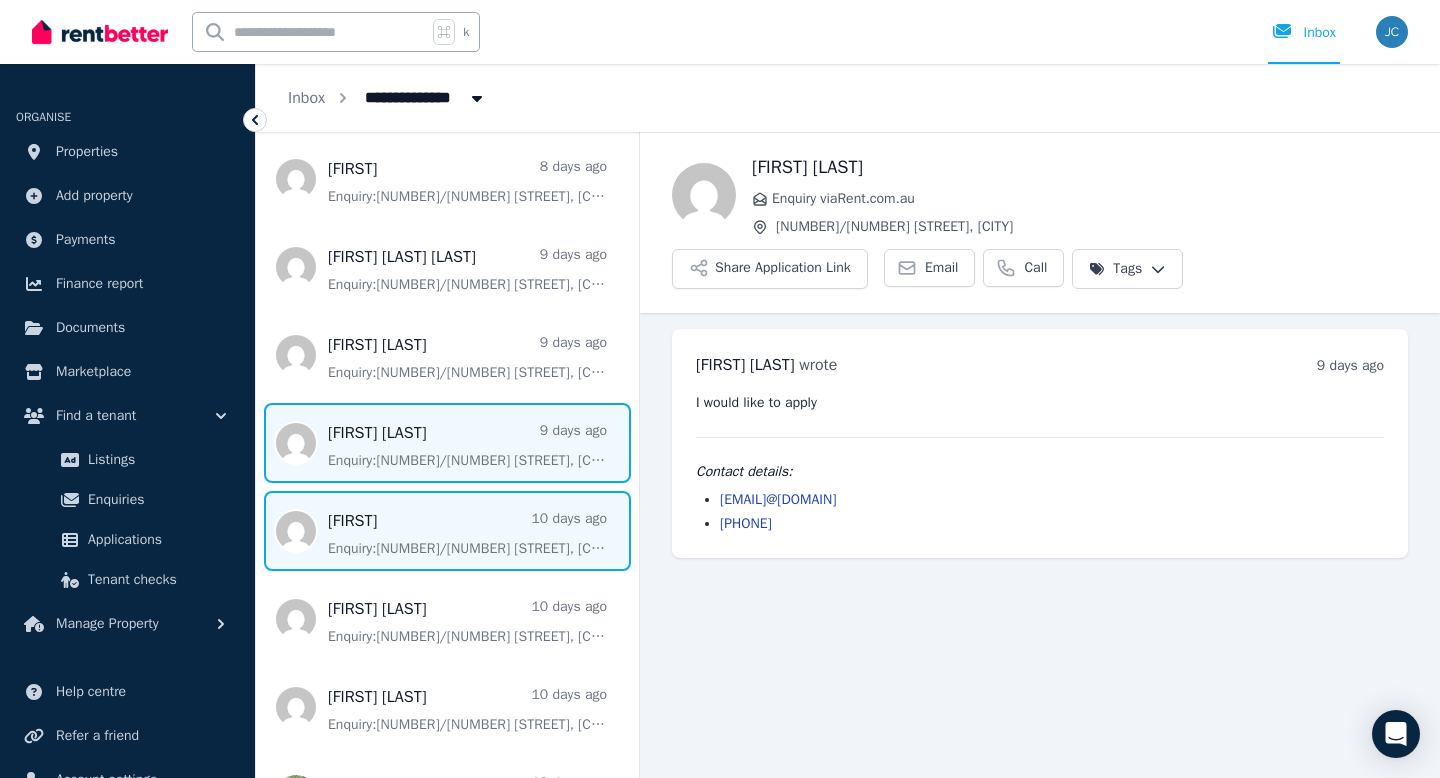 click at bounding box center (447, 531) 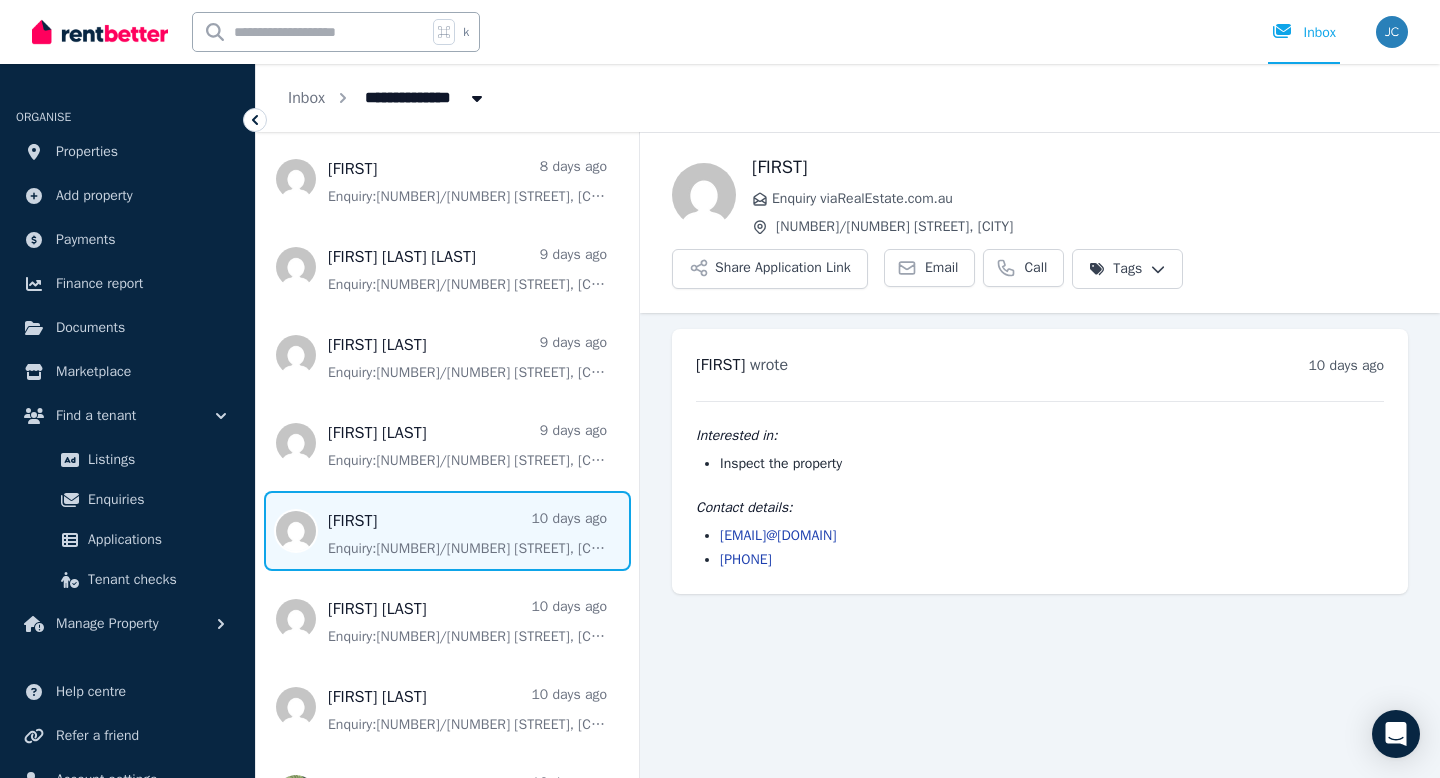 drag, startPoint x: 955, startPoint y: 537, endPoint x: 721, endPoint y: 536, distance: 234.00214 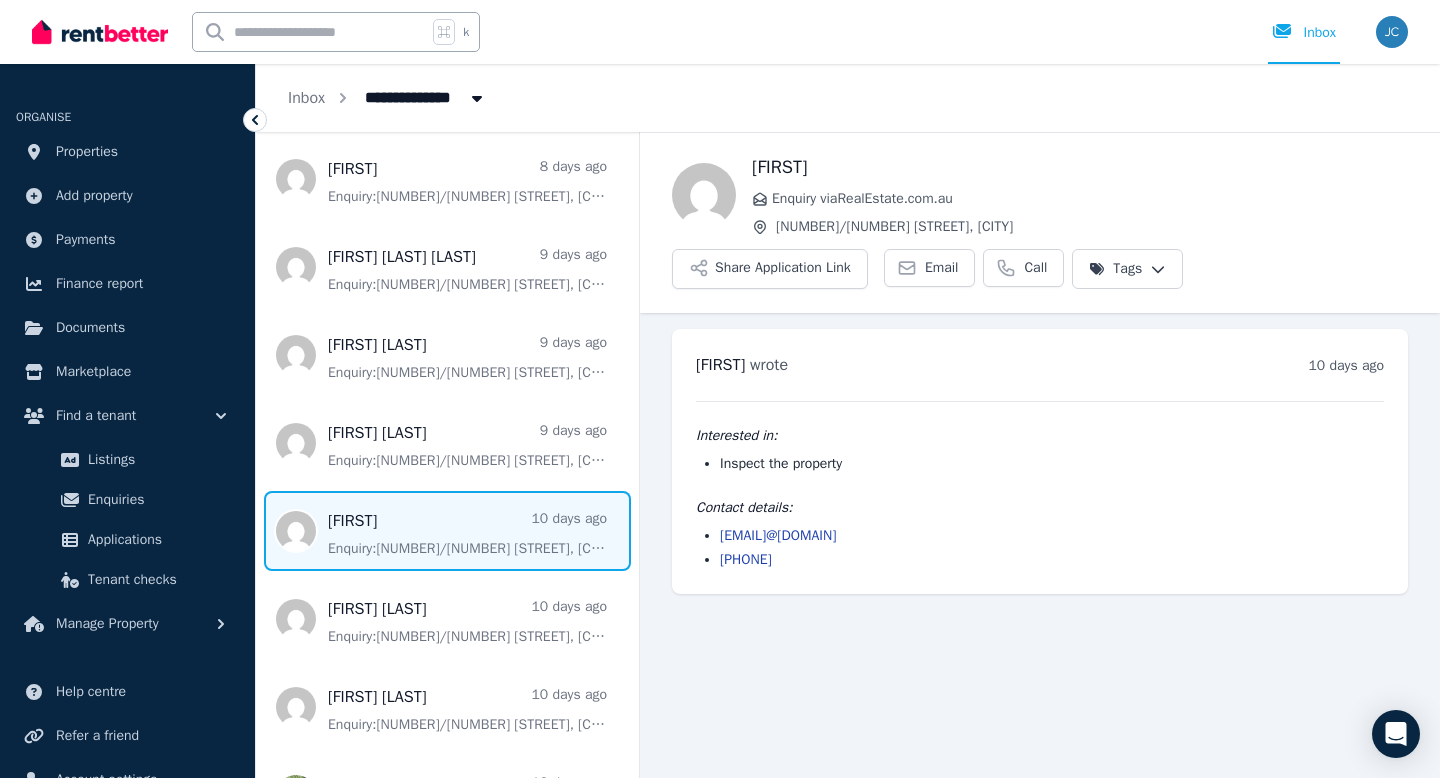click on "[EMAIL]@[DOMAIN]" at bounding box center (1052, 536) 